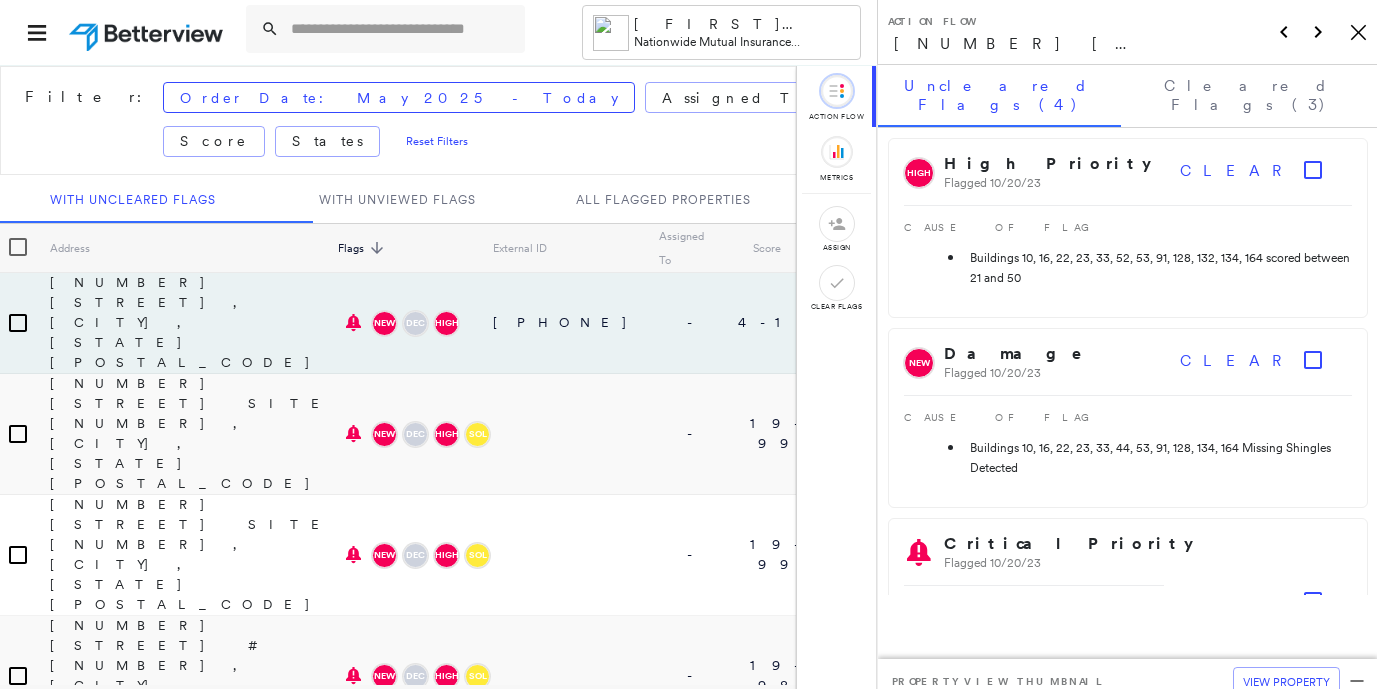 scroll, scrollTop: 0, scrollLeft: 0, axis: both 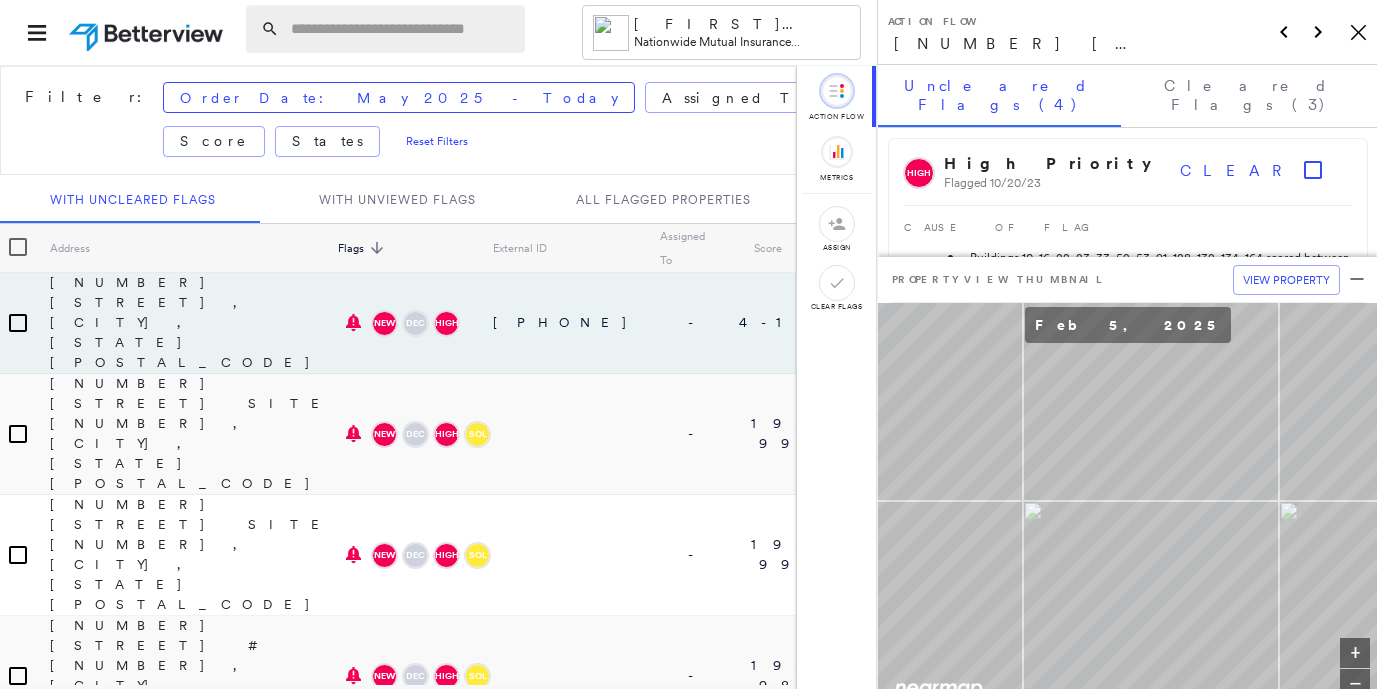 click at bounding box center (402, 29) 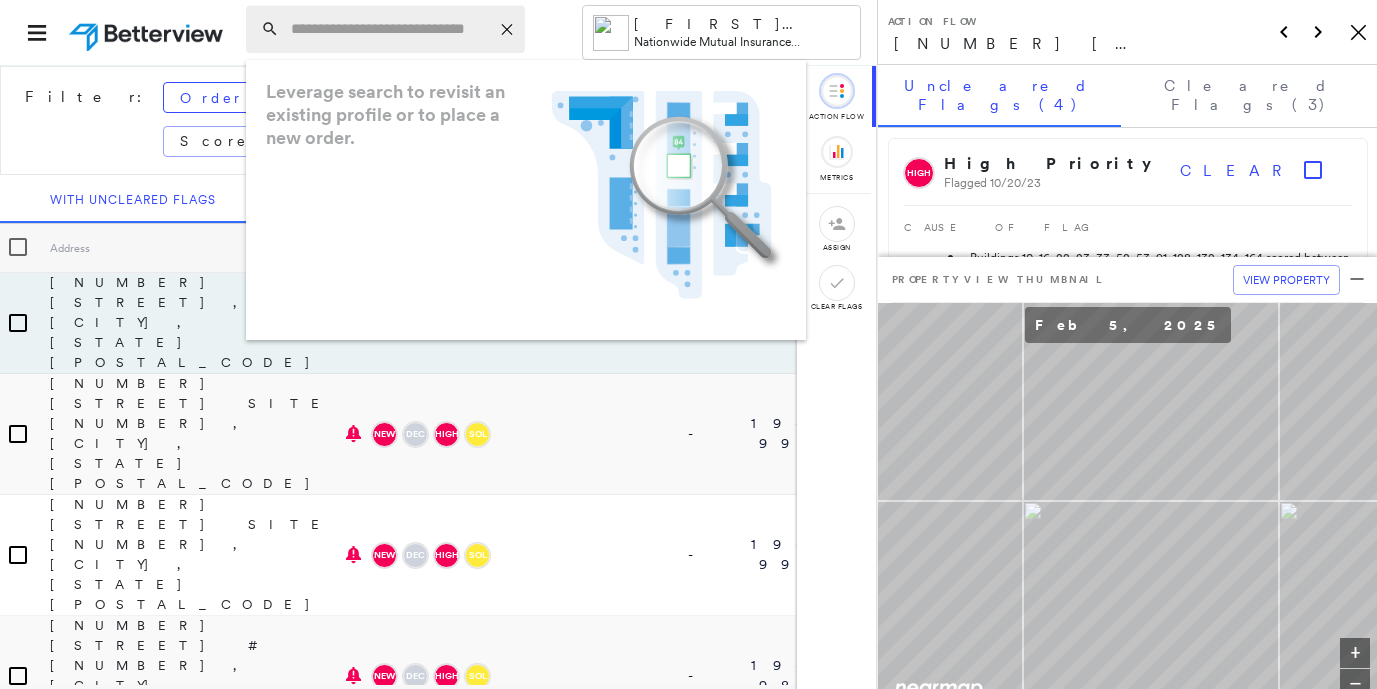 paste on "**********" 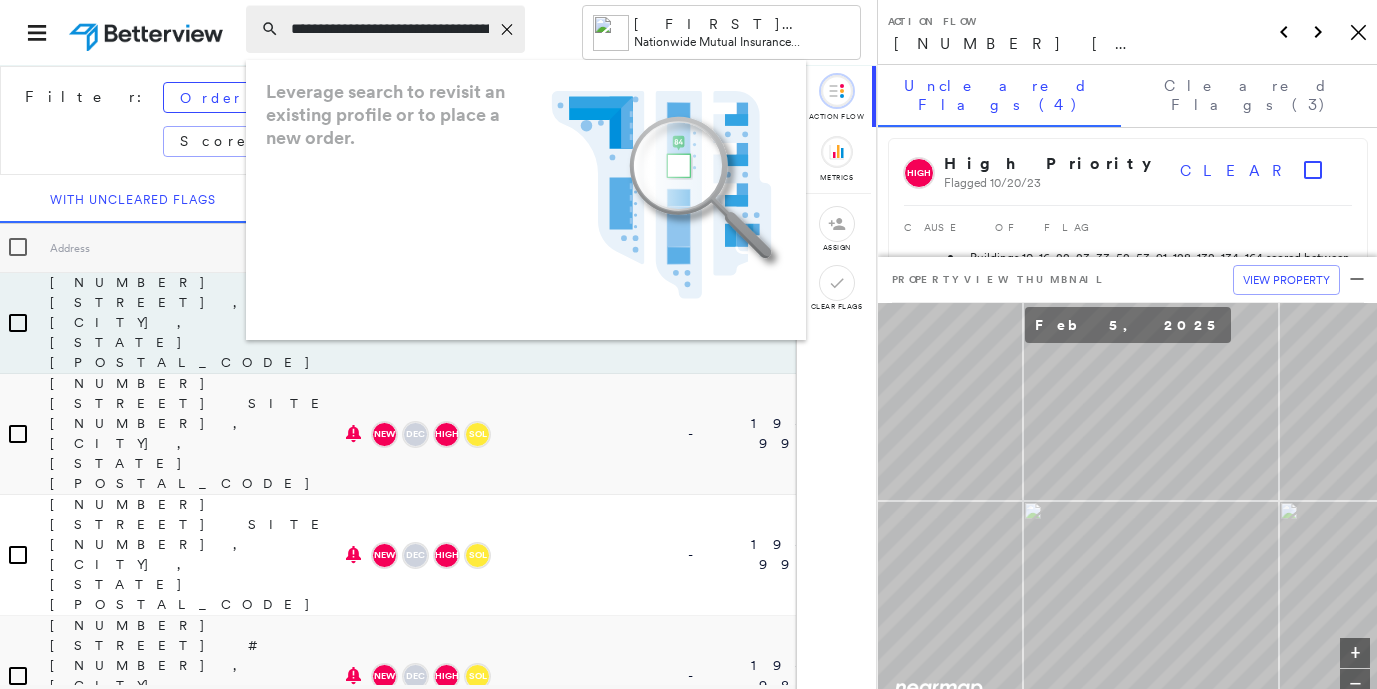 scroll, scrollTop: 0, scrollLeft: 126, axis: horizontal 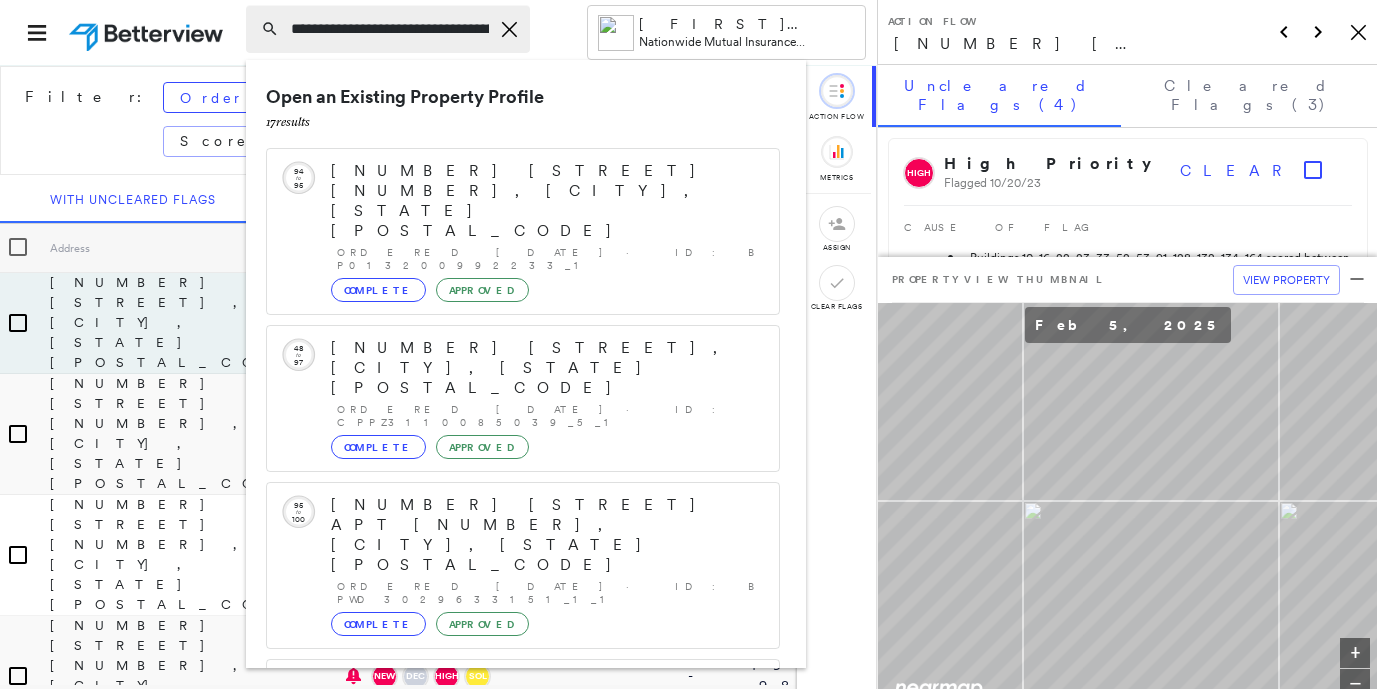 click on "**********" at bounding box center [390, 29] 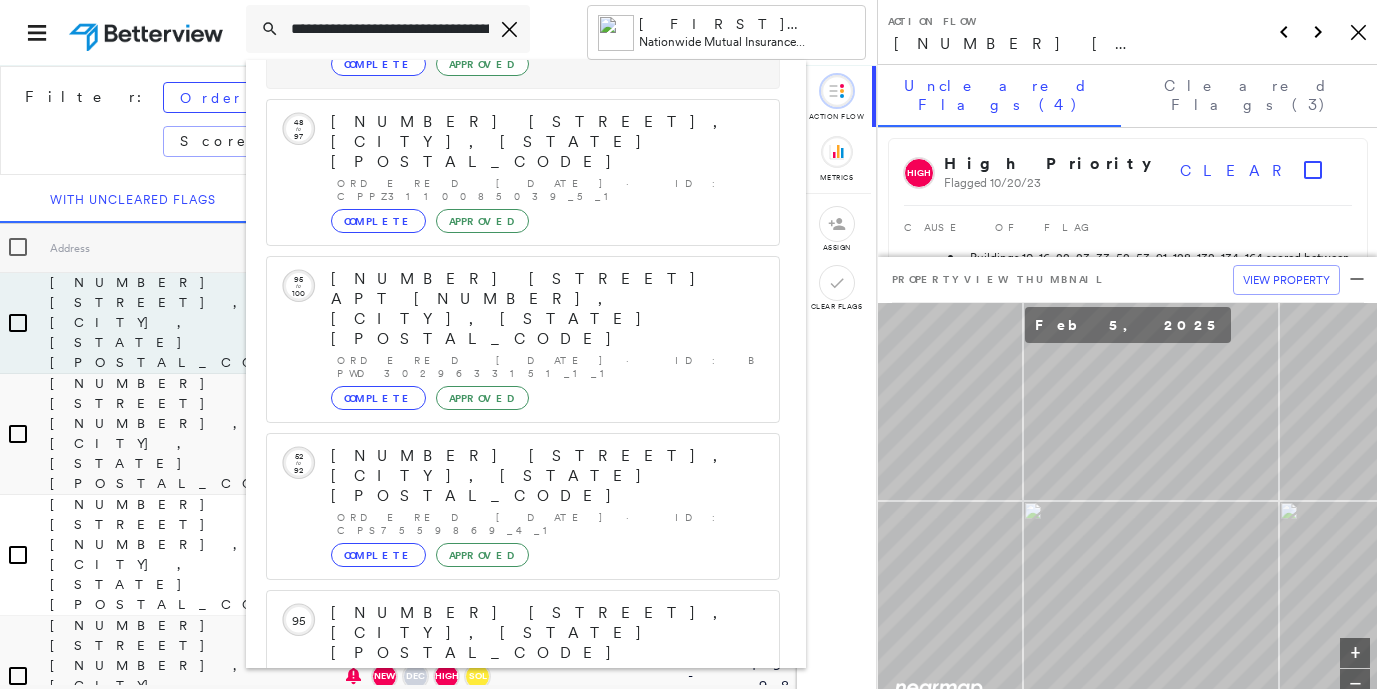 scroll, scrollTop: 233, scrollLeft: 0, axis: vertical 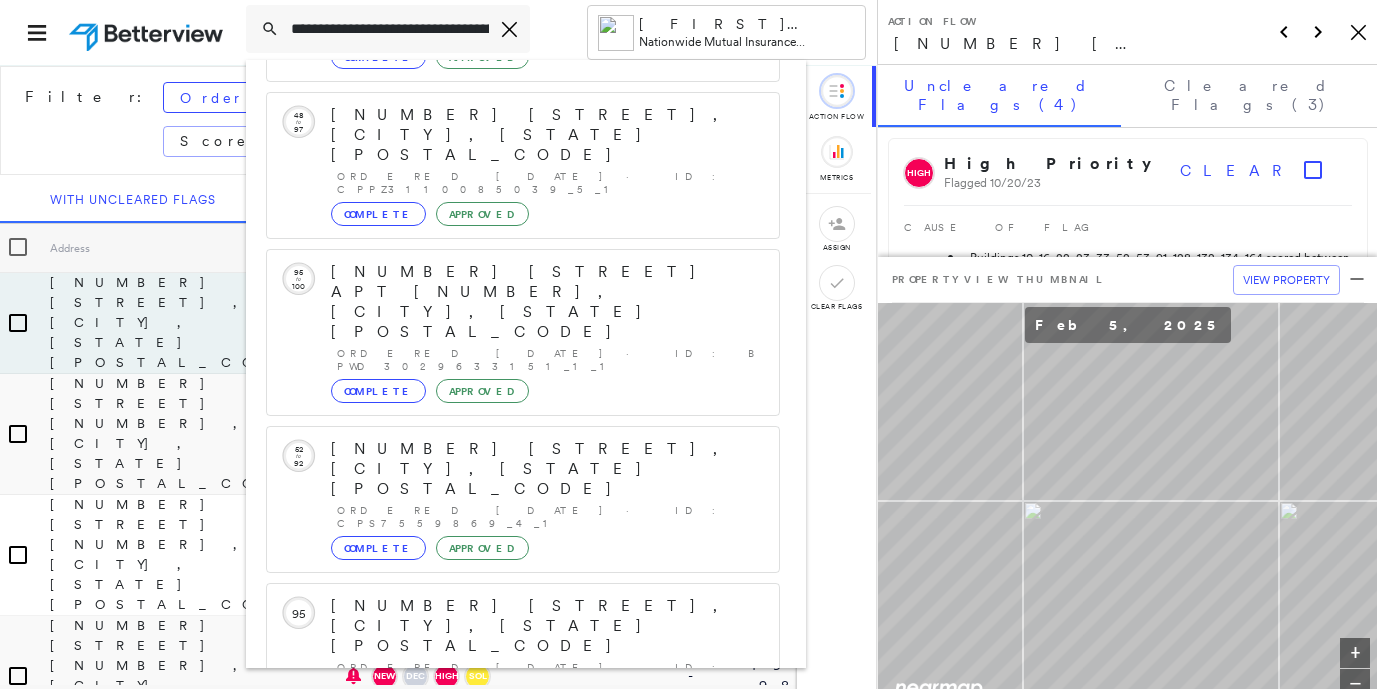 type on "**********" 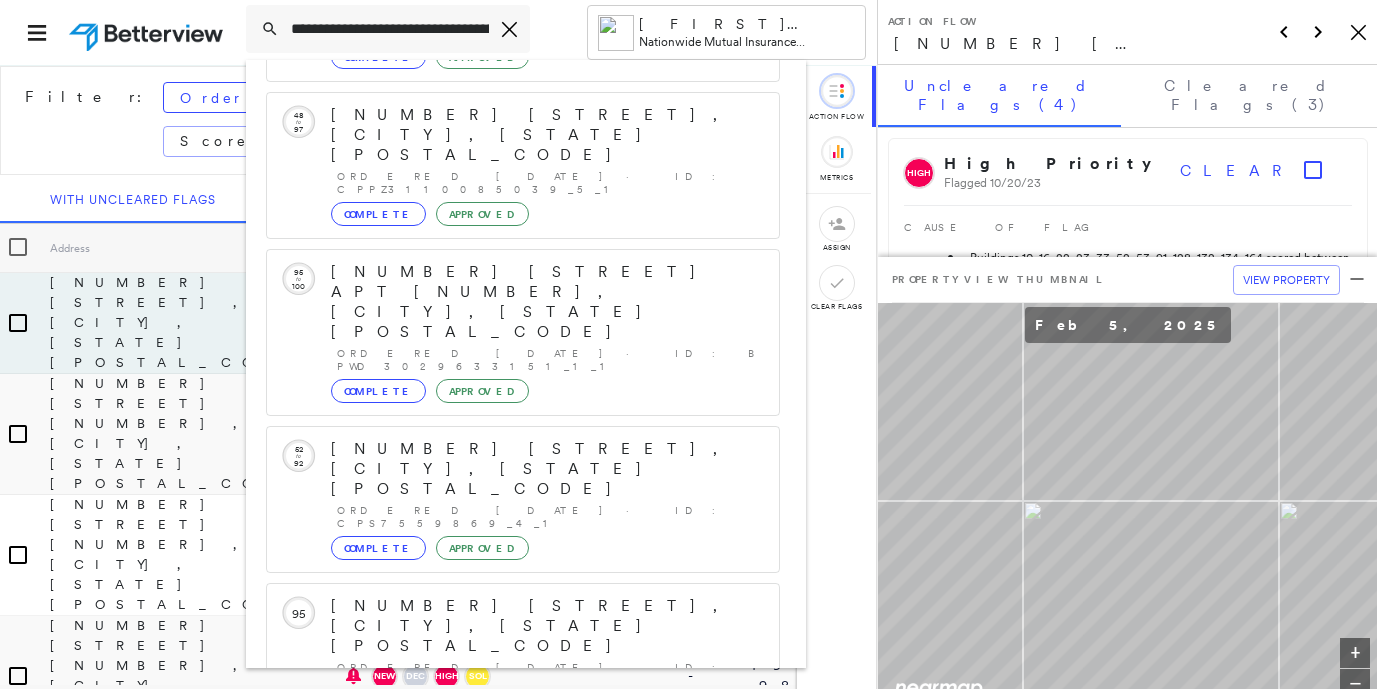click on "Show  5  more existing properties" at bounding box center [524, 773] 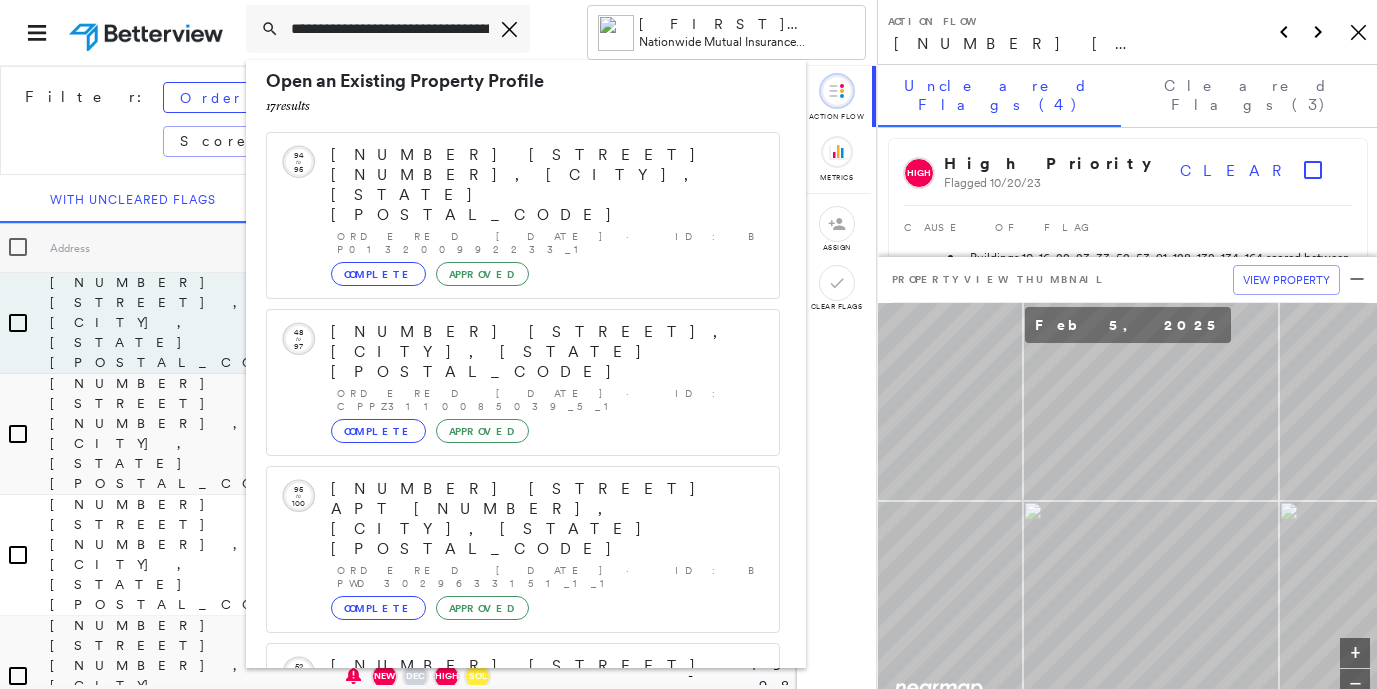 scroll, scrollTop: 0, scrollLeft: 0, axis: both 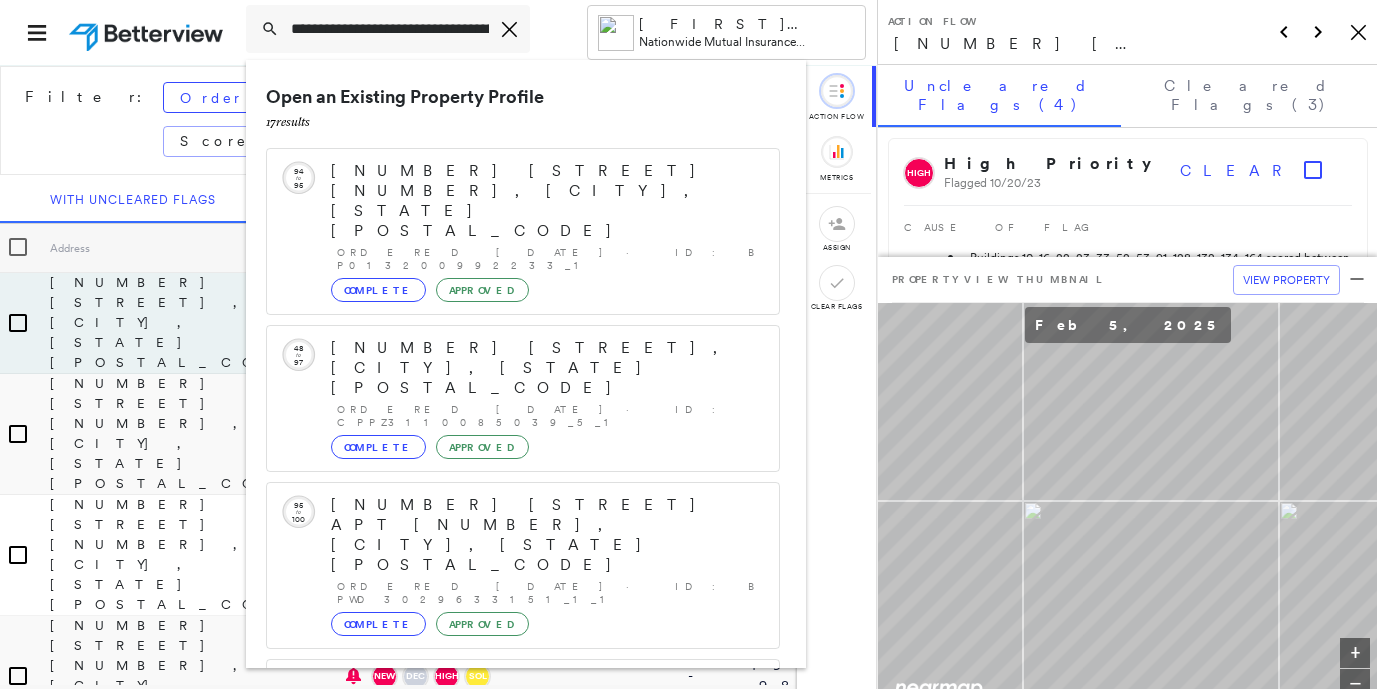 click on "Icon_Closemodal" 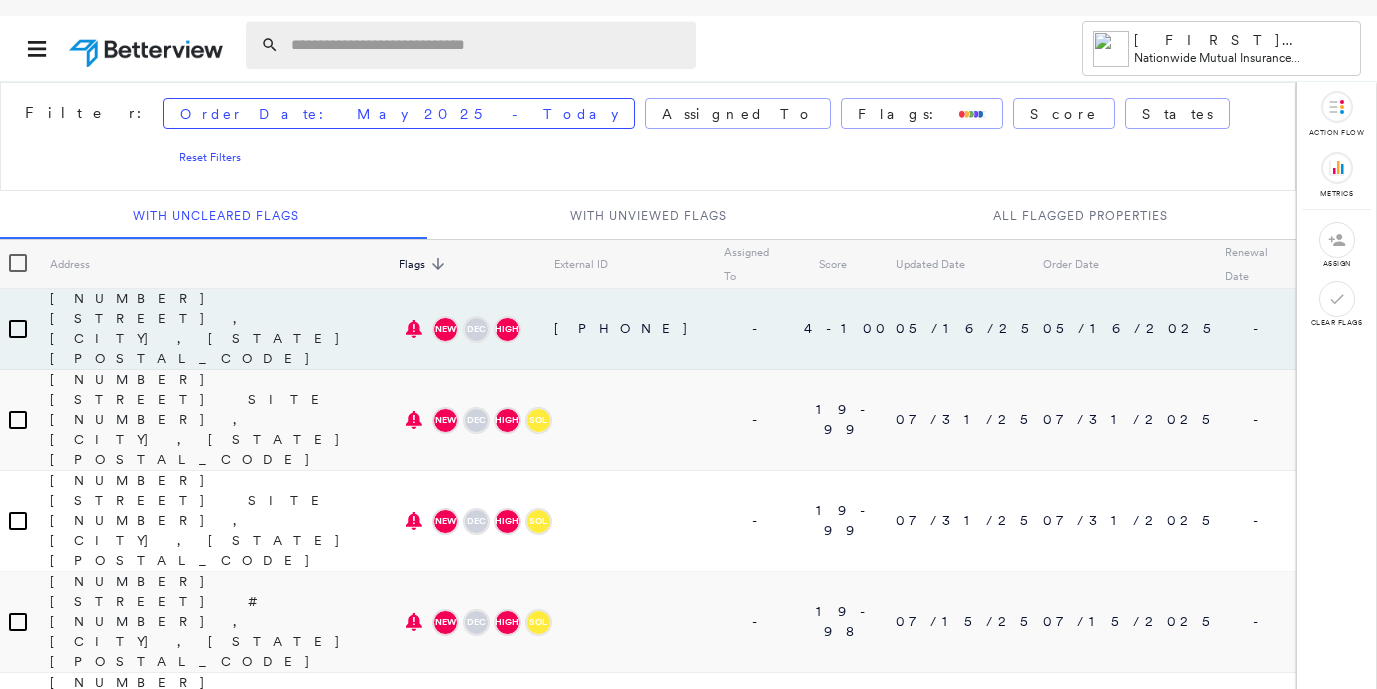 click at bounding box center [487, 45] 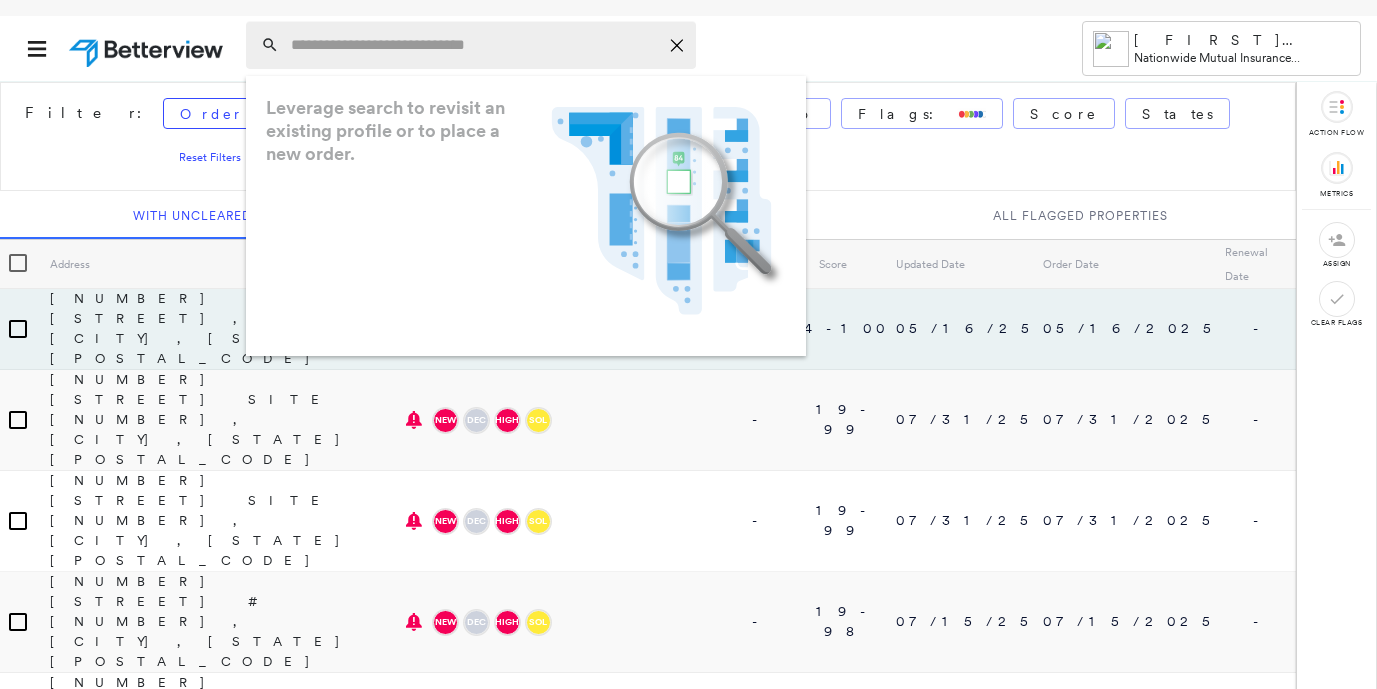paste on "**********" 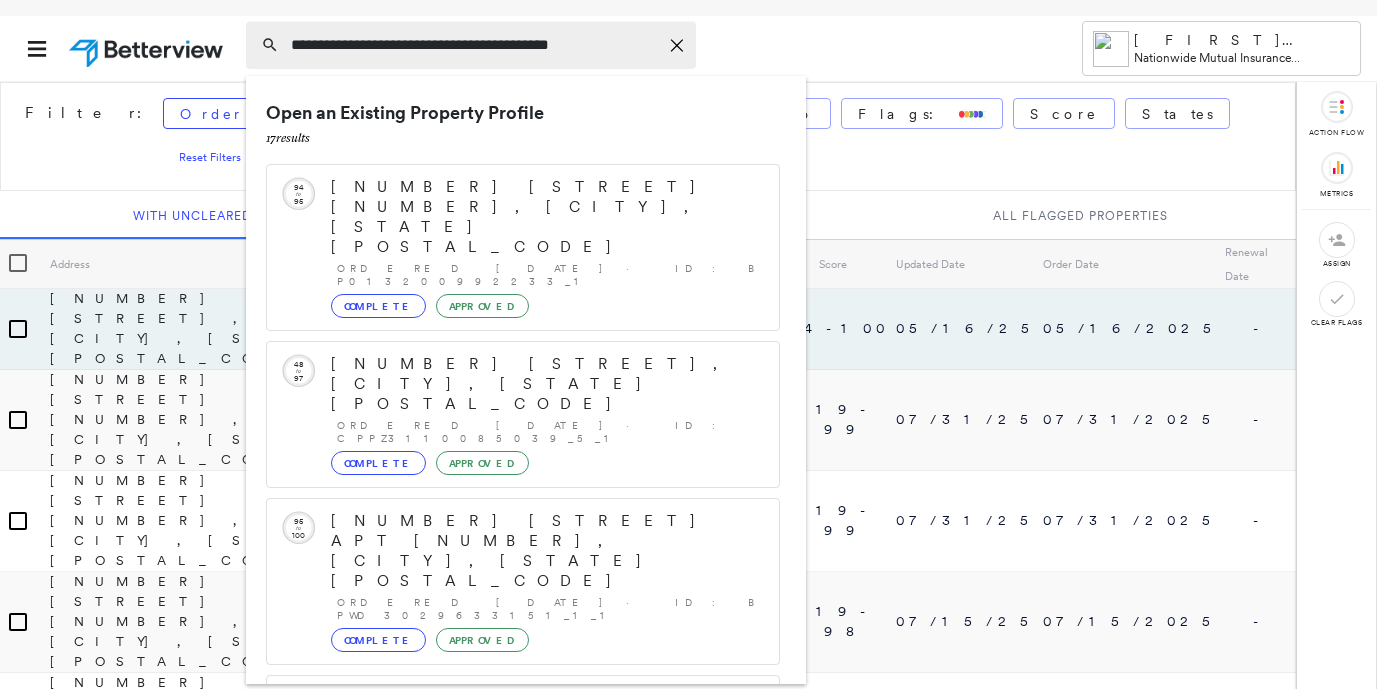 click on "**********" at bounding box center (474, 45) 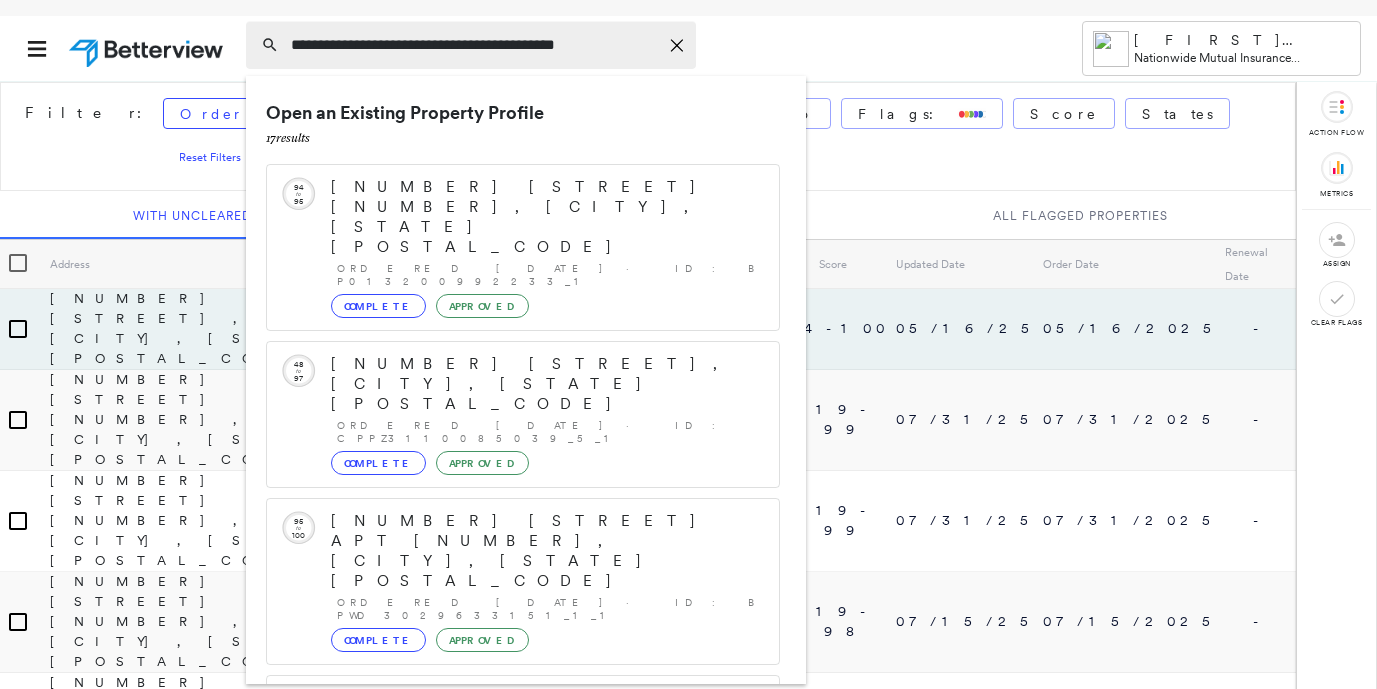 drag, startPoint x: 591, startPoint y: 42, endPoint x: 623, endPoint y: 42, distance: 32 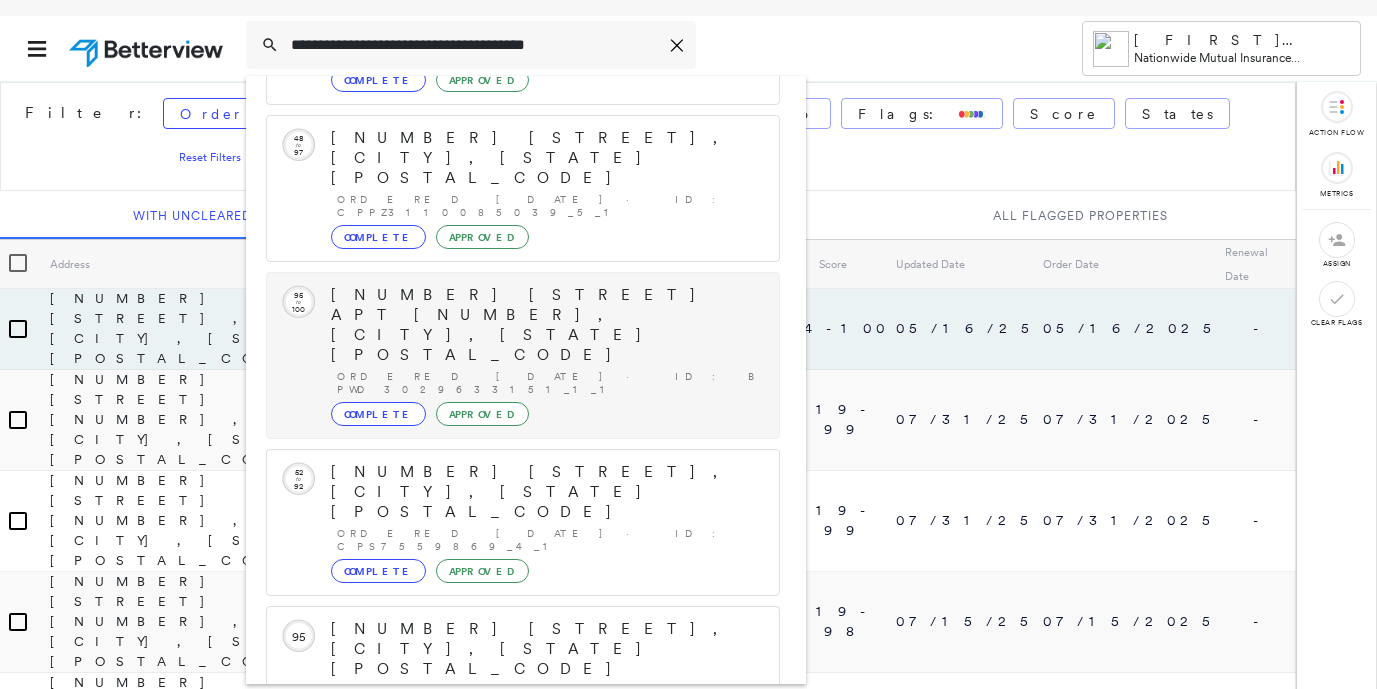 scroll, scrollTop: 233, scrollLeft: 0, axis: vertical 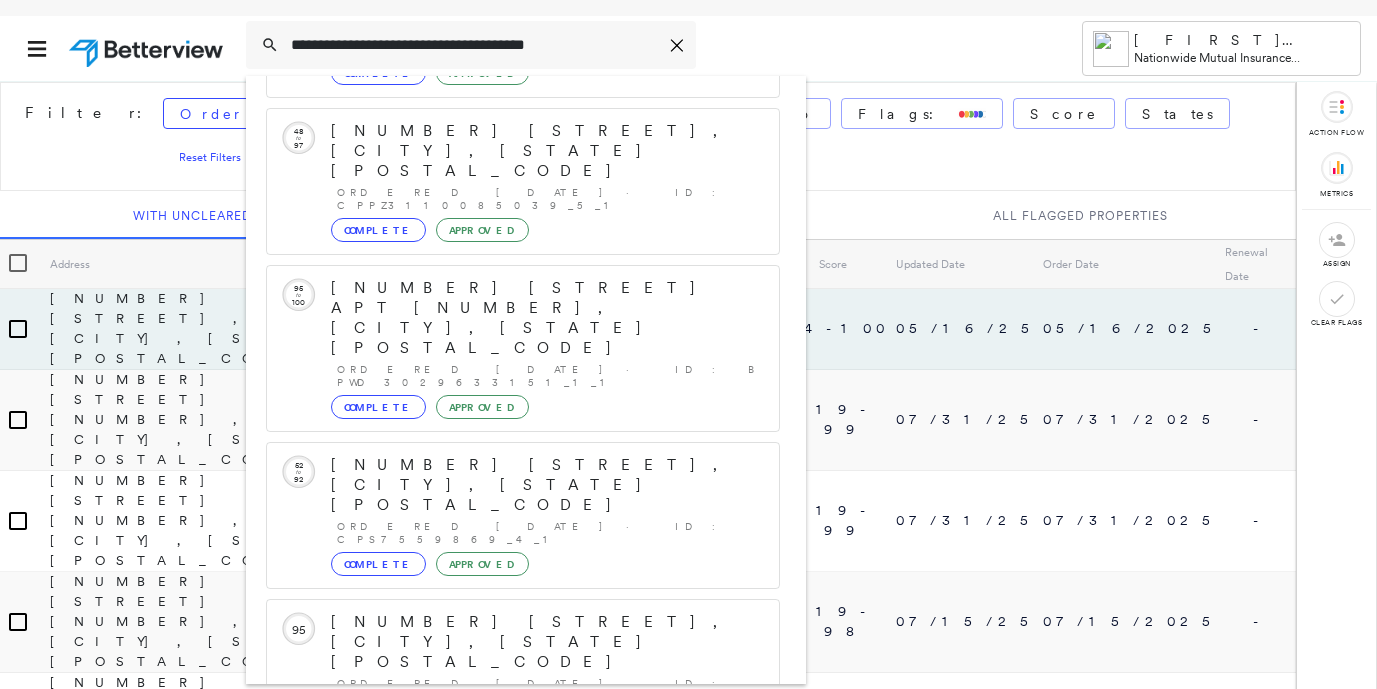 type on "**********" 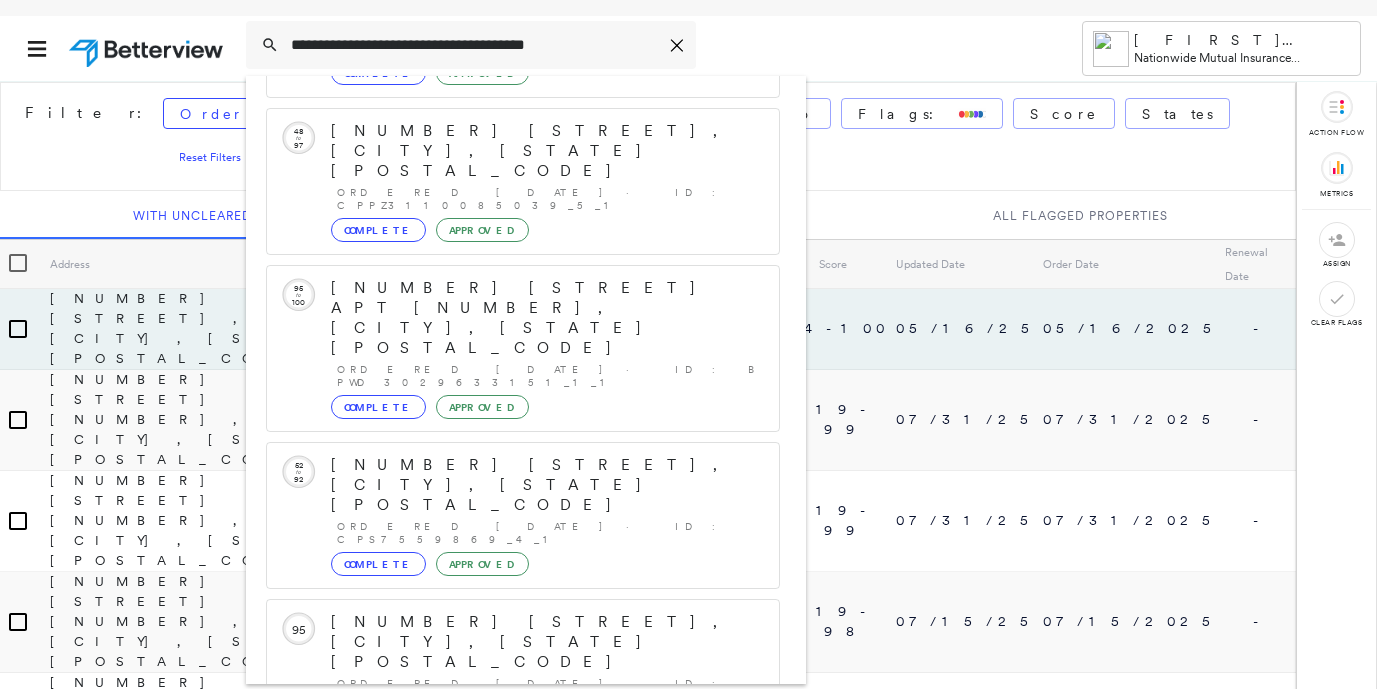 click on "Show  5  more existing properties" at bounding box center (524, 789) 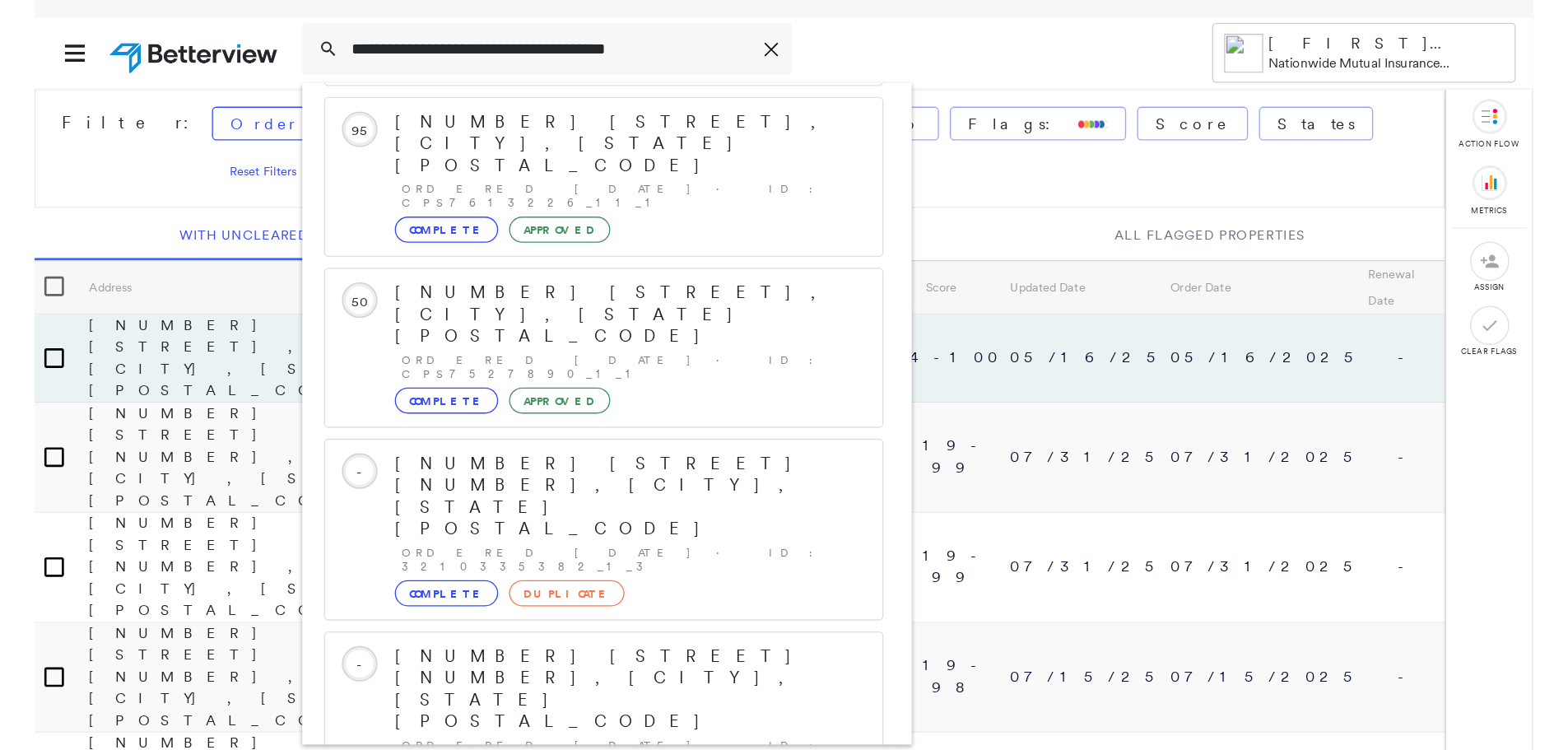 scroll, scrollTop: 620, scrollLeft: 0, axis: vertical 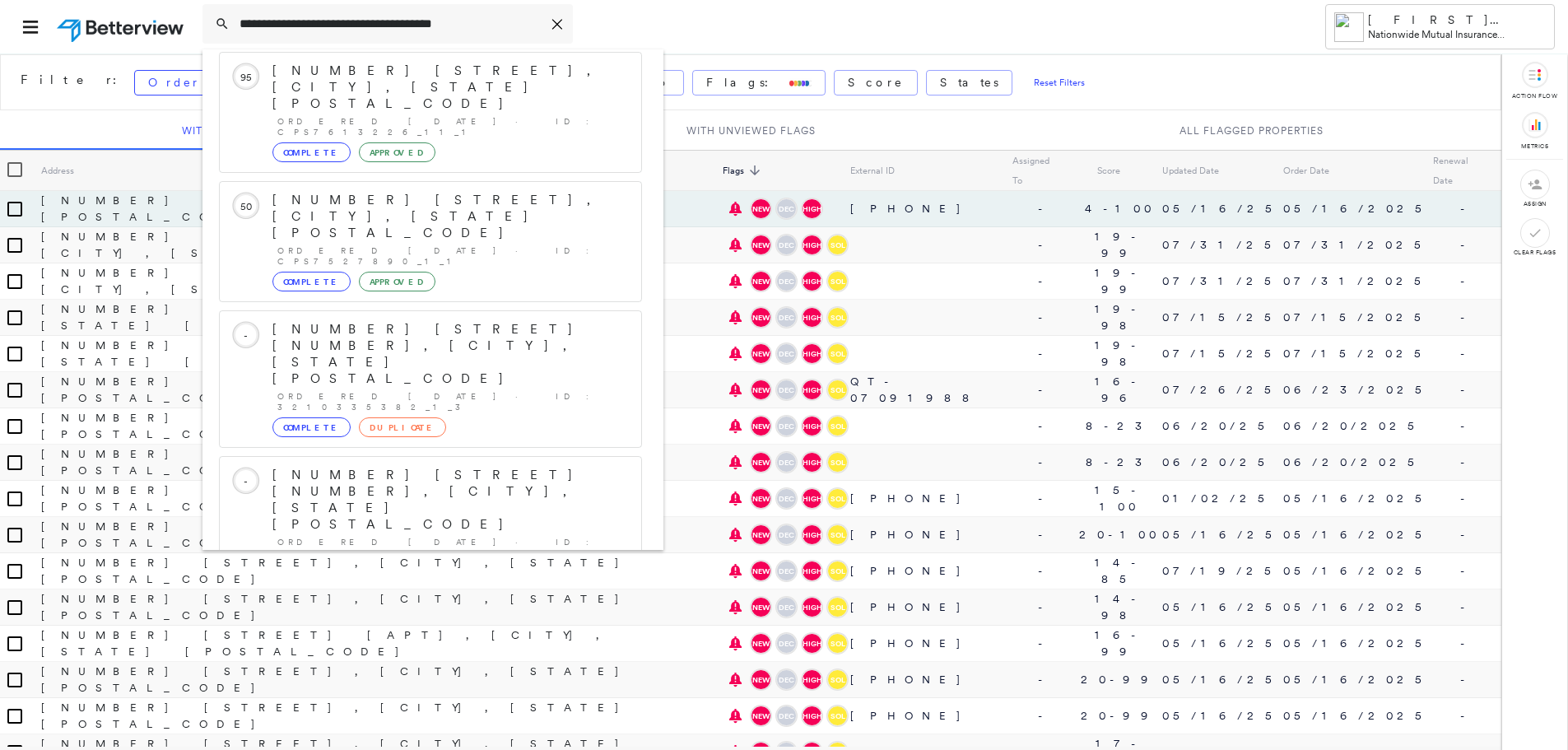 click on "Show  5  more existing properties" at bounding box center (431, 920) 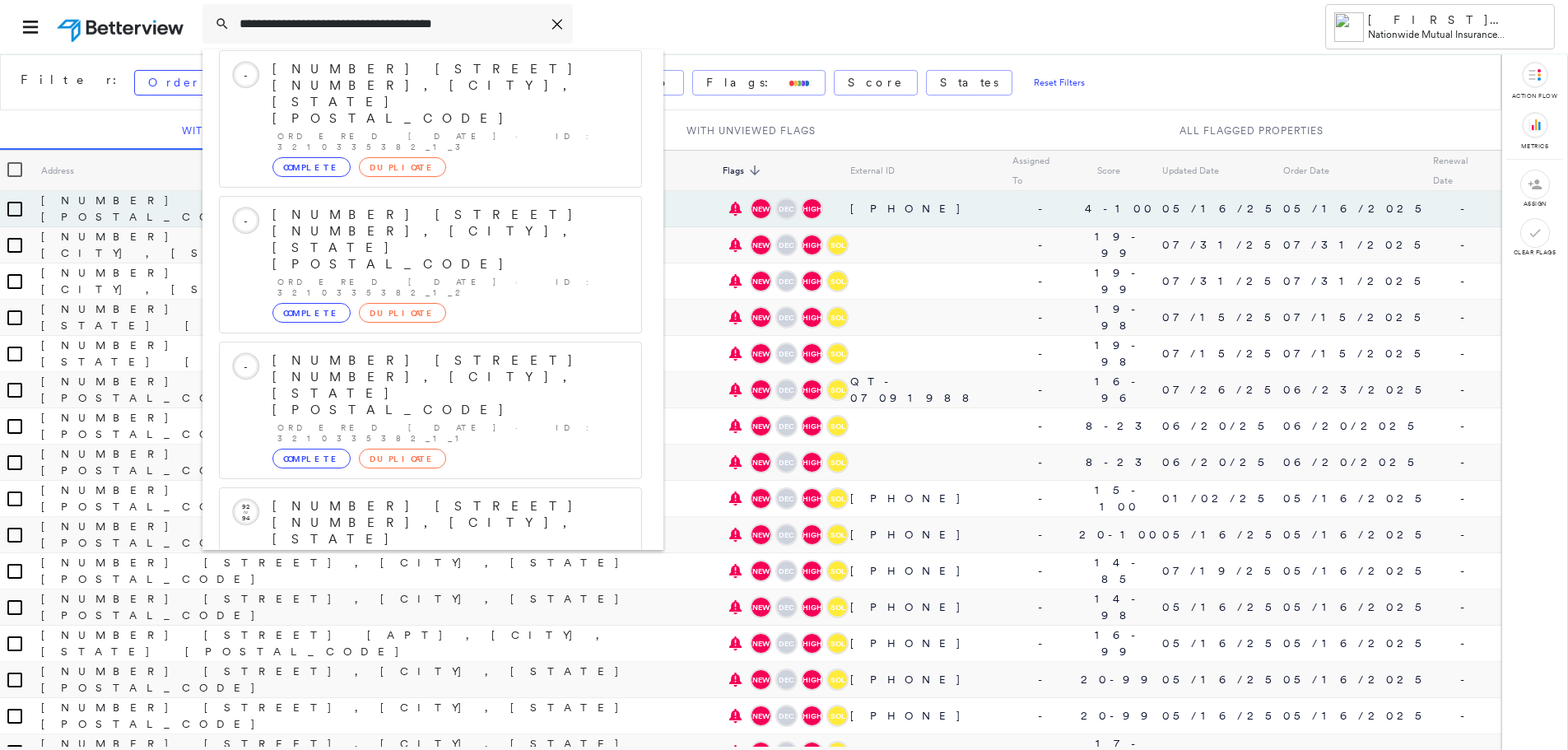 scroll, scrollTop: 931, scrollLeft: 0, axis: vertical 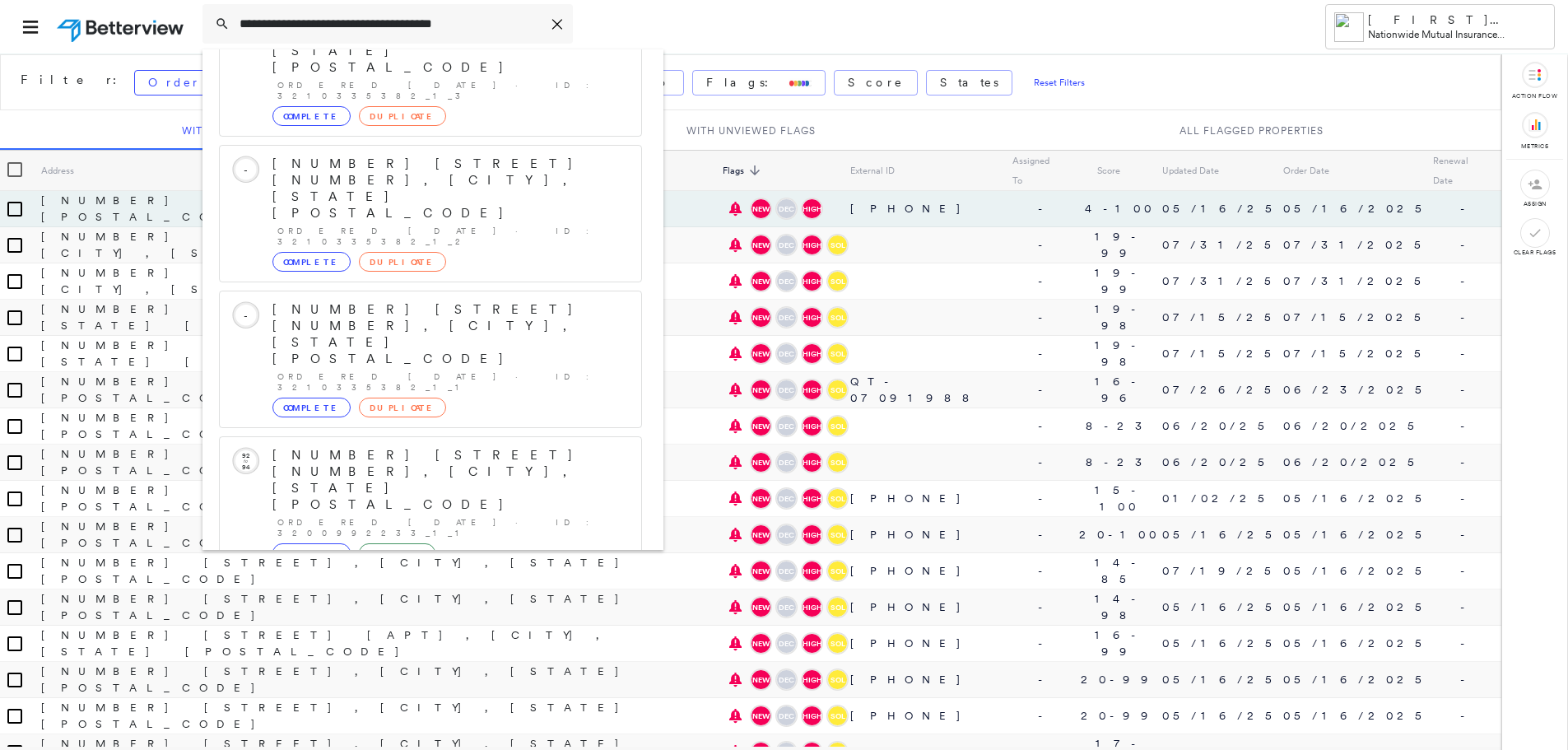 click on "Show  2  more existing properties" at bounding box center (431, 1255) 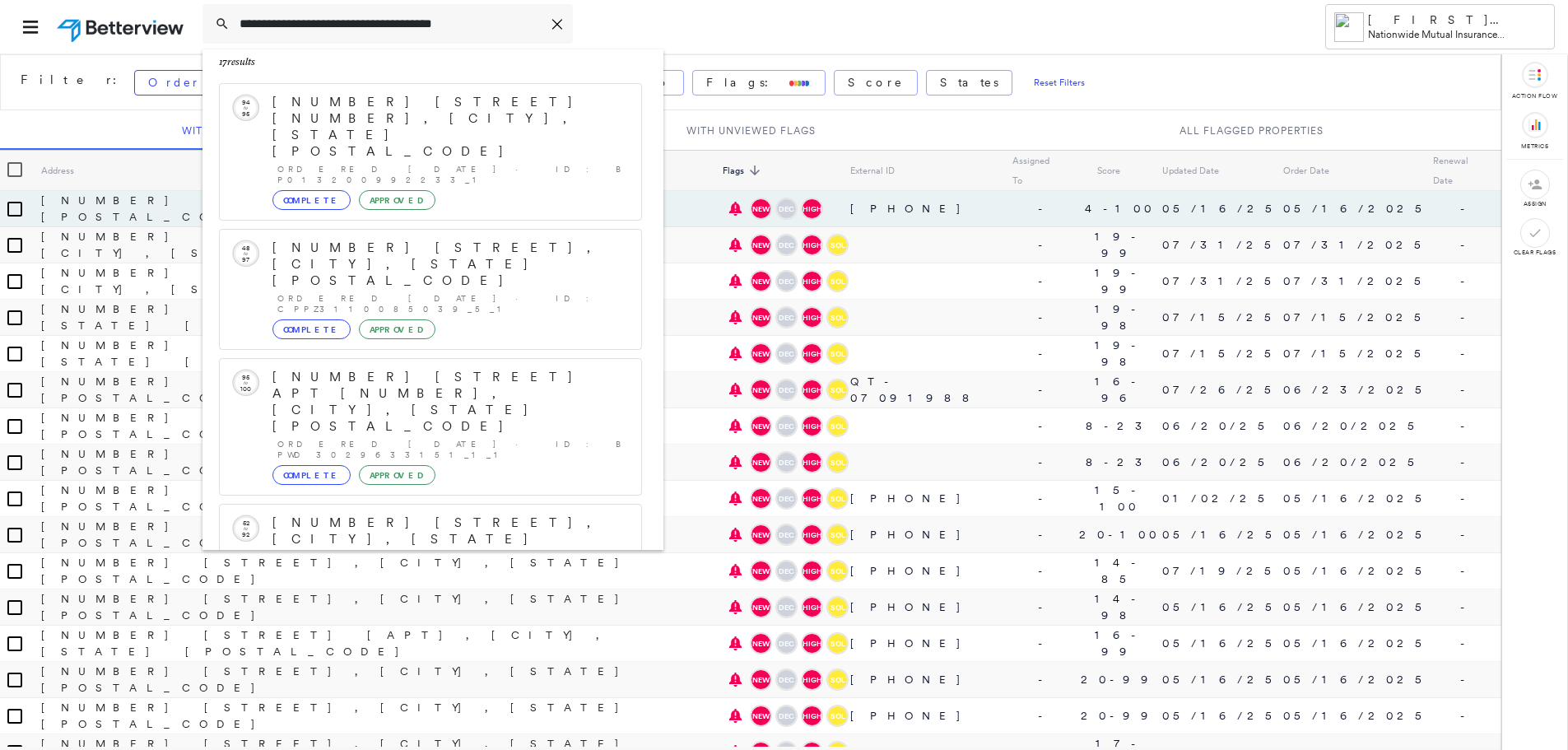 scroll, scrollTop: 0, scrollLeft: 0, axis: both 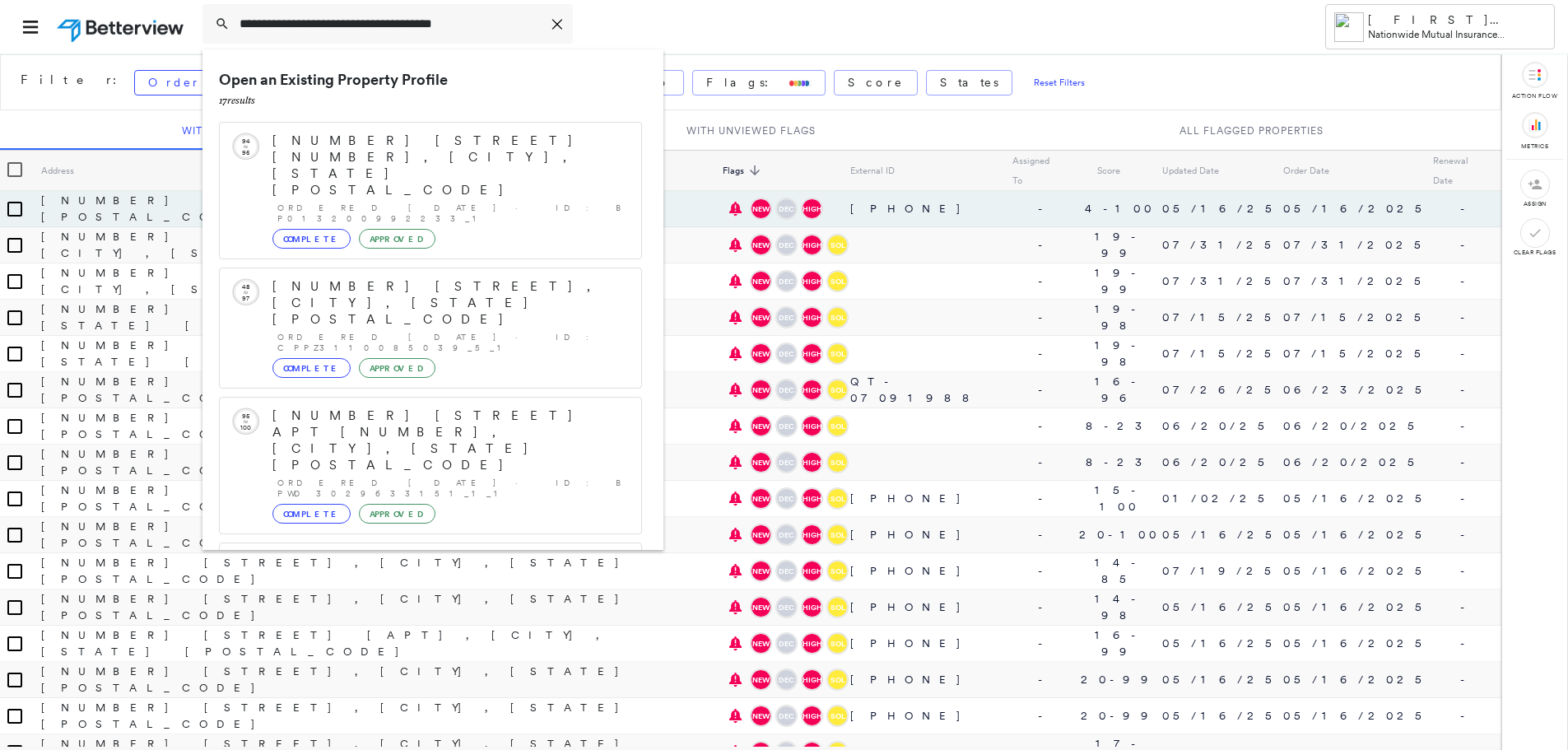 click on "**********" at bounding box center [740, 26] 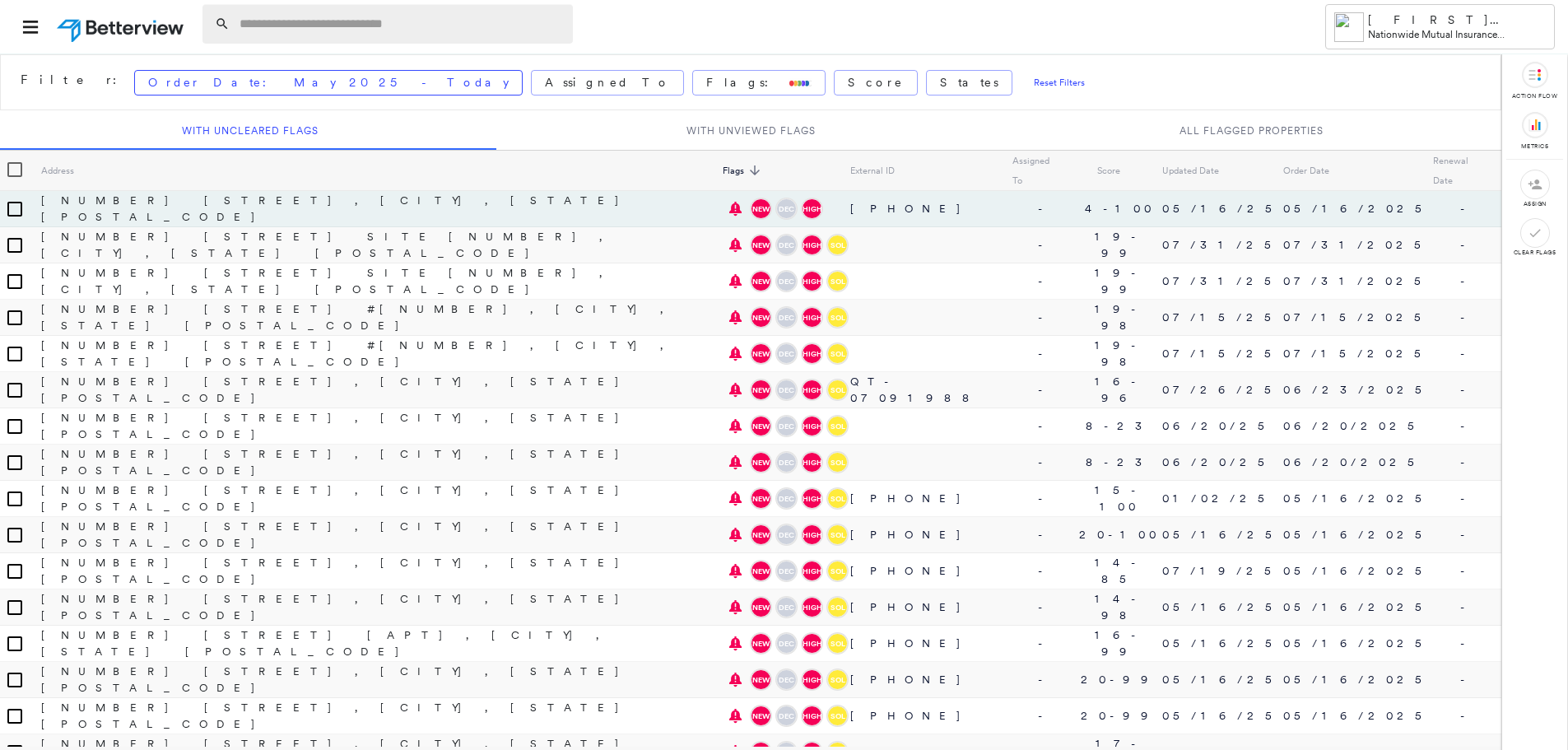 click at bounding box center (401, 24) 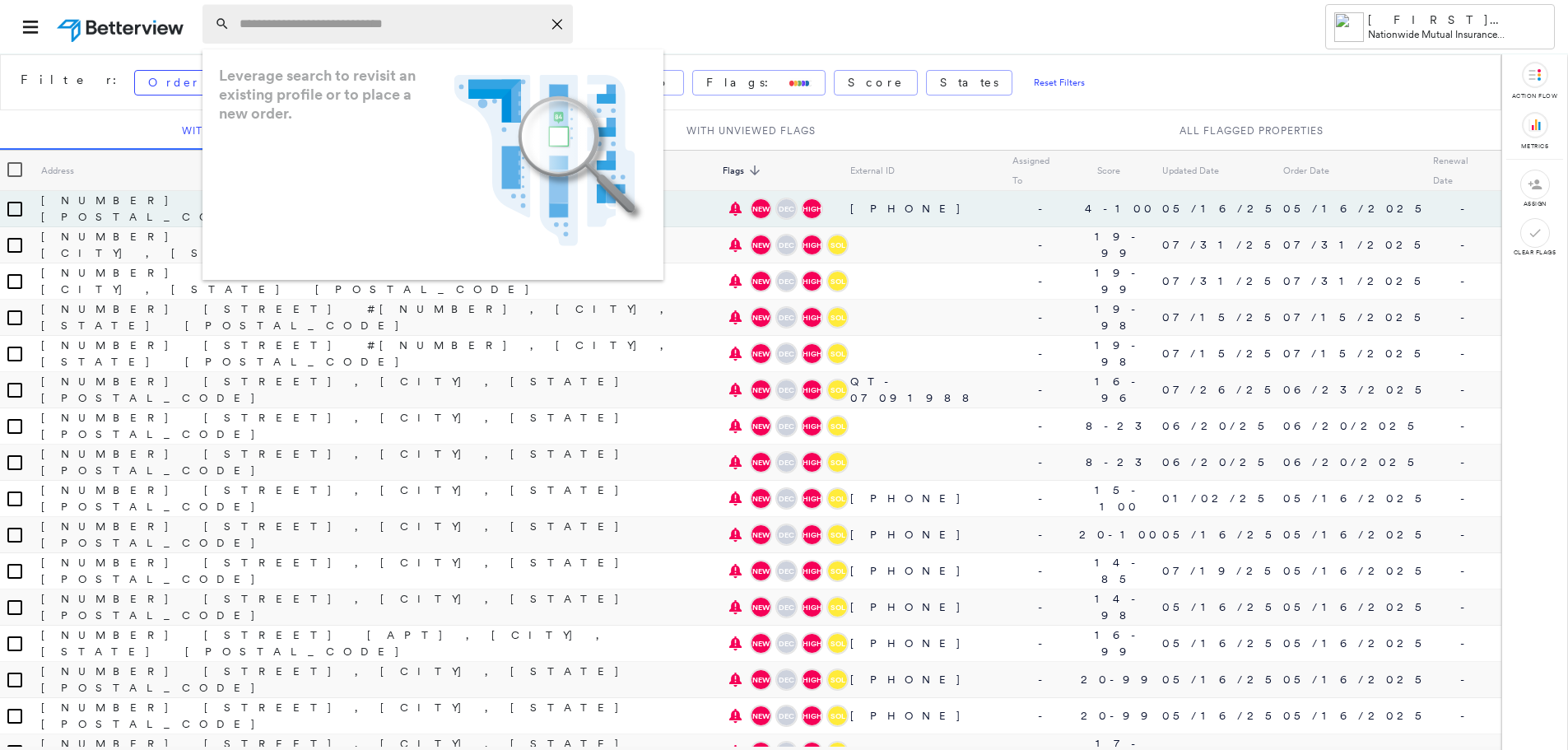 click at bounding box center [390, 24] 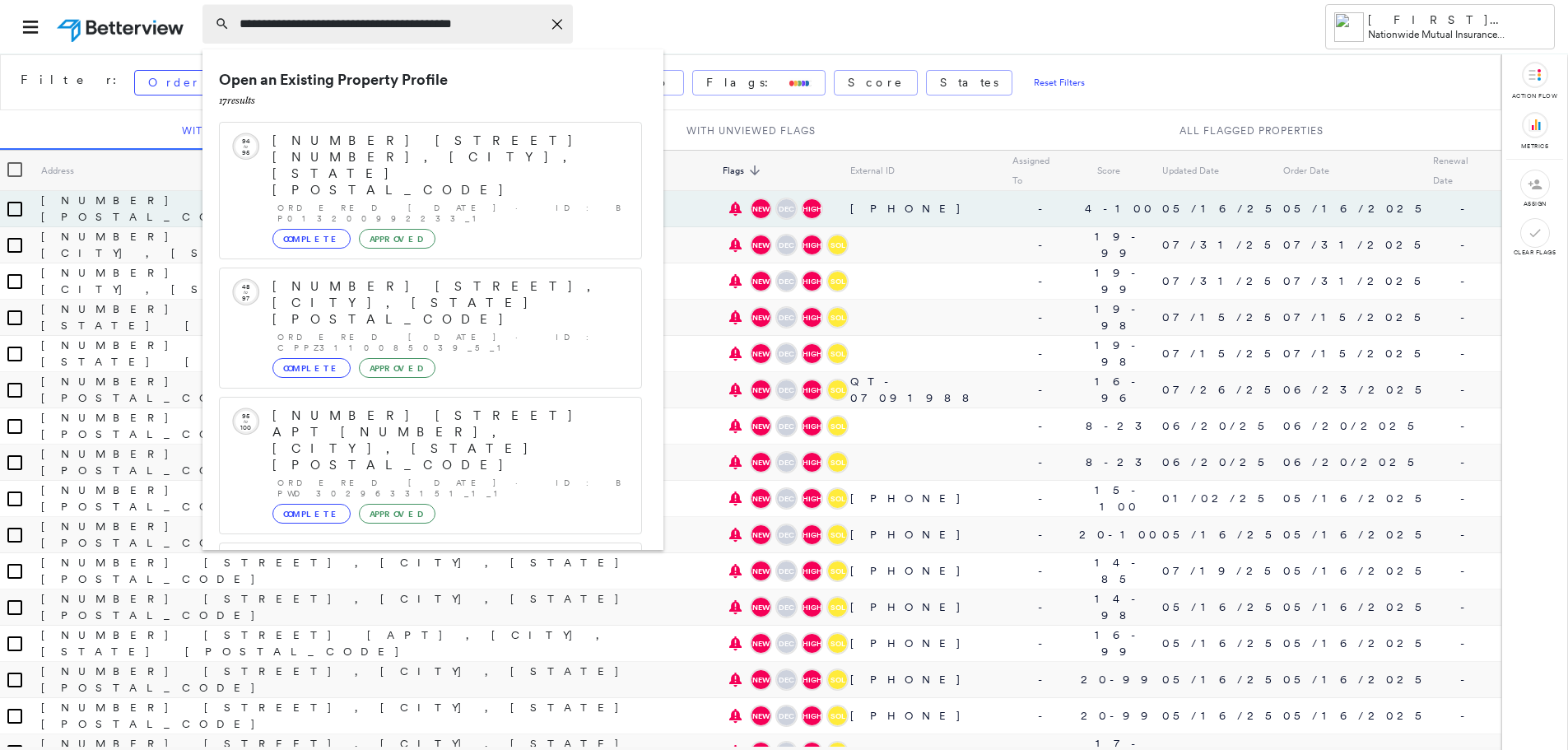 click on "**********" at bounding box center [390, 24] 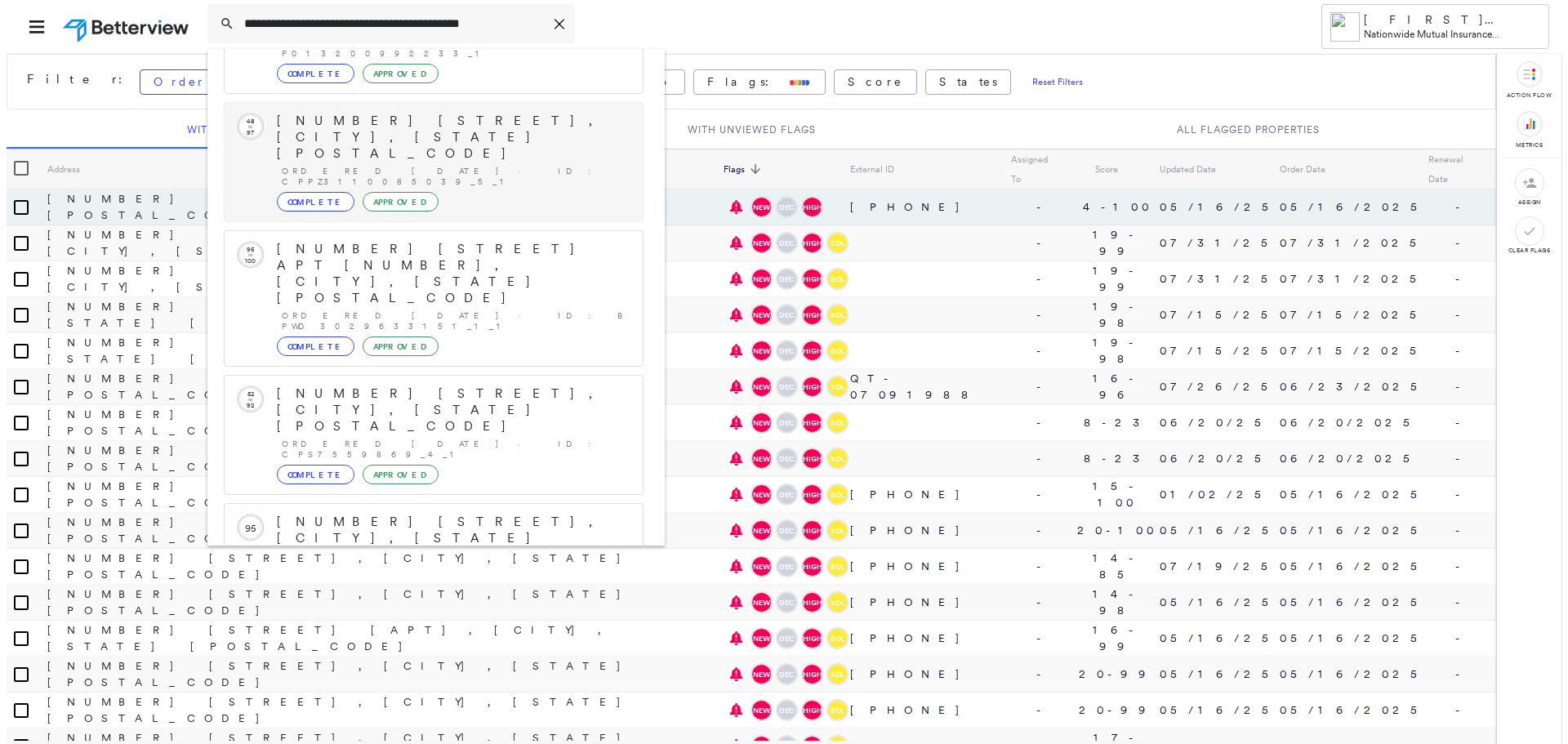 scroll, scrollTop: 190, scrollLeft: 0, axis: vertical 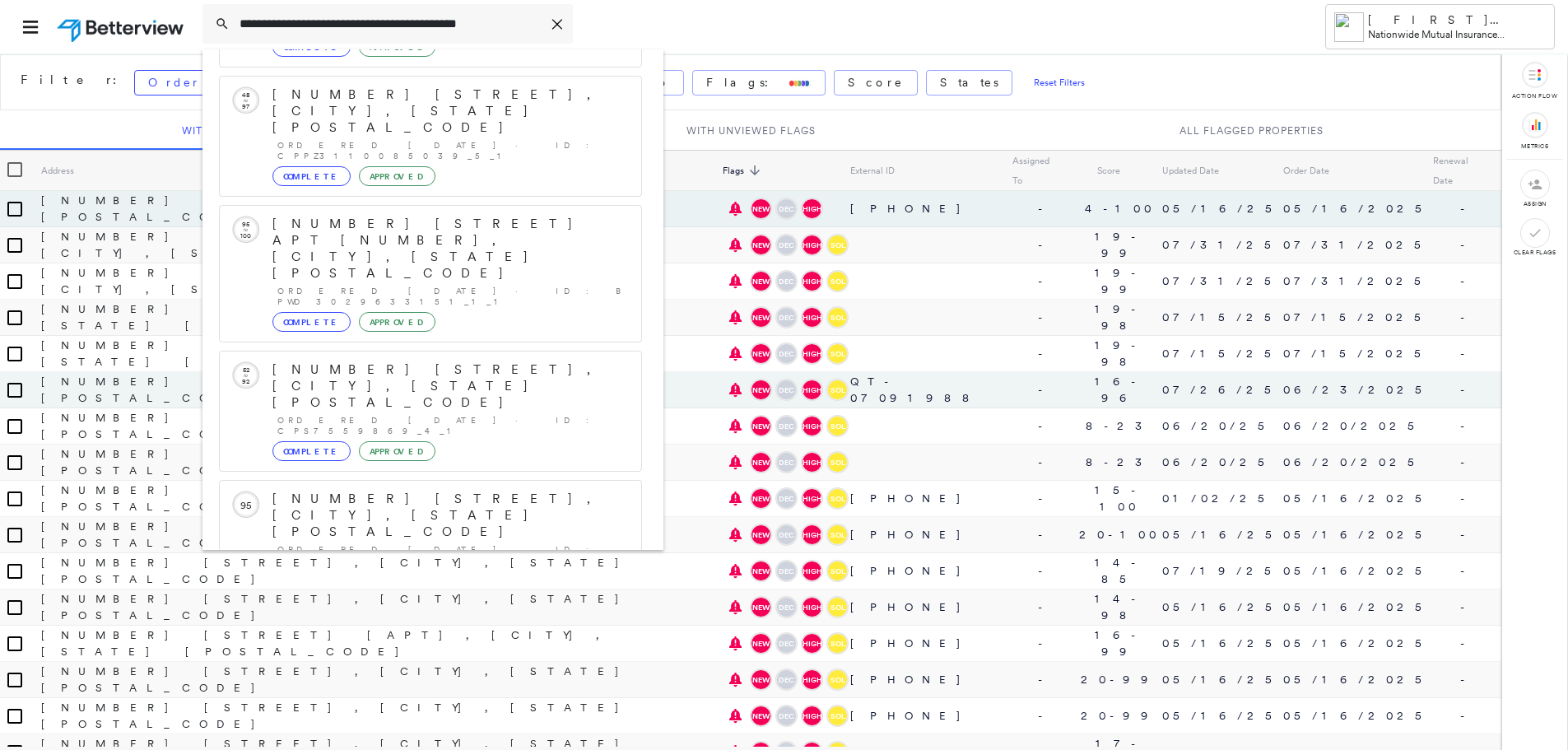 type on "**********" 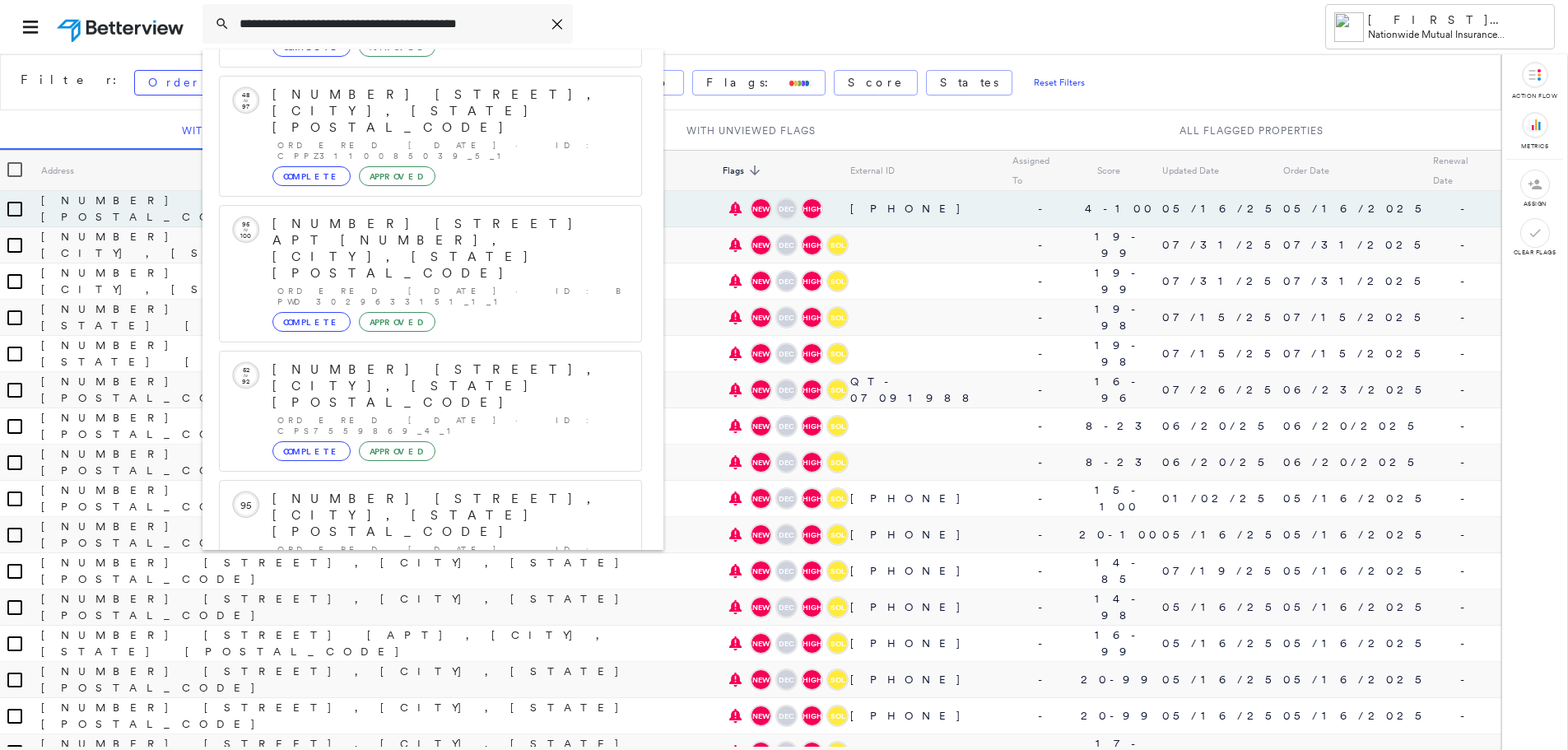 click 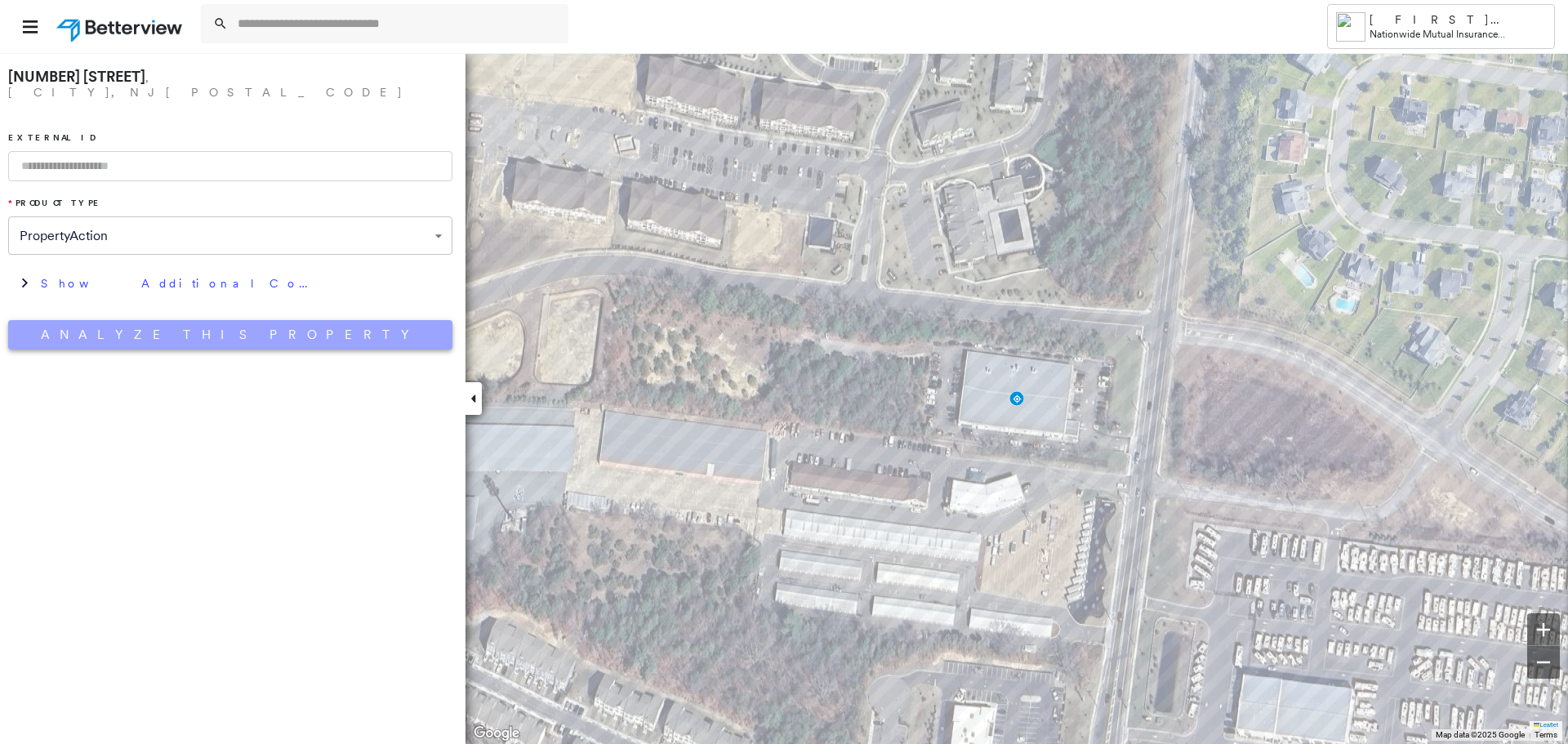 click on "Analyze This Property" at bounding box center [230, 335] 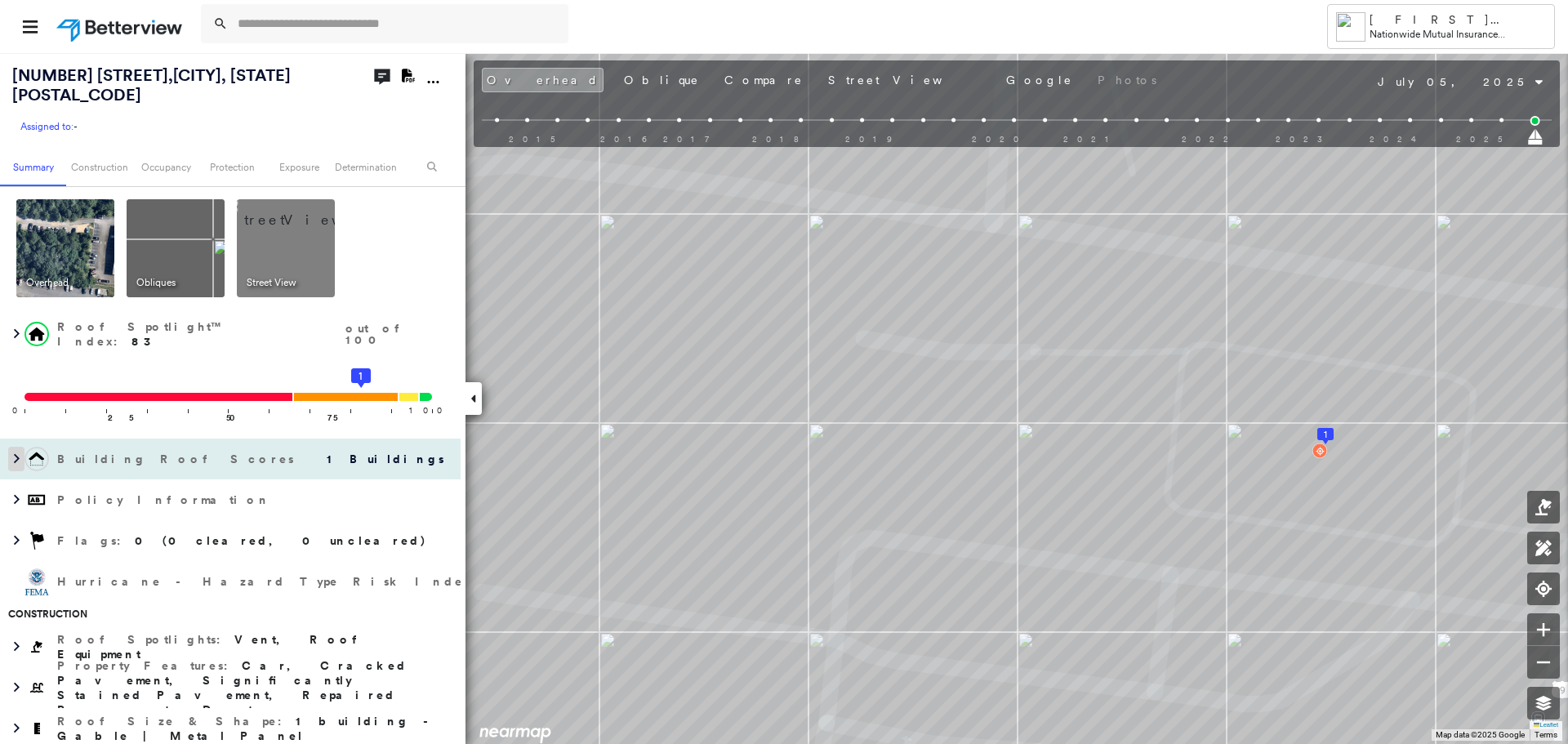 click 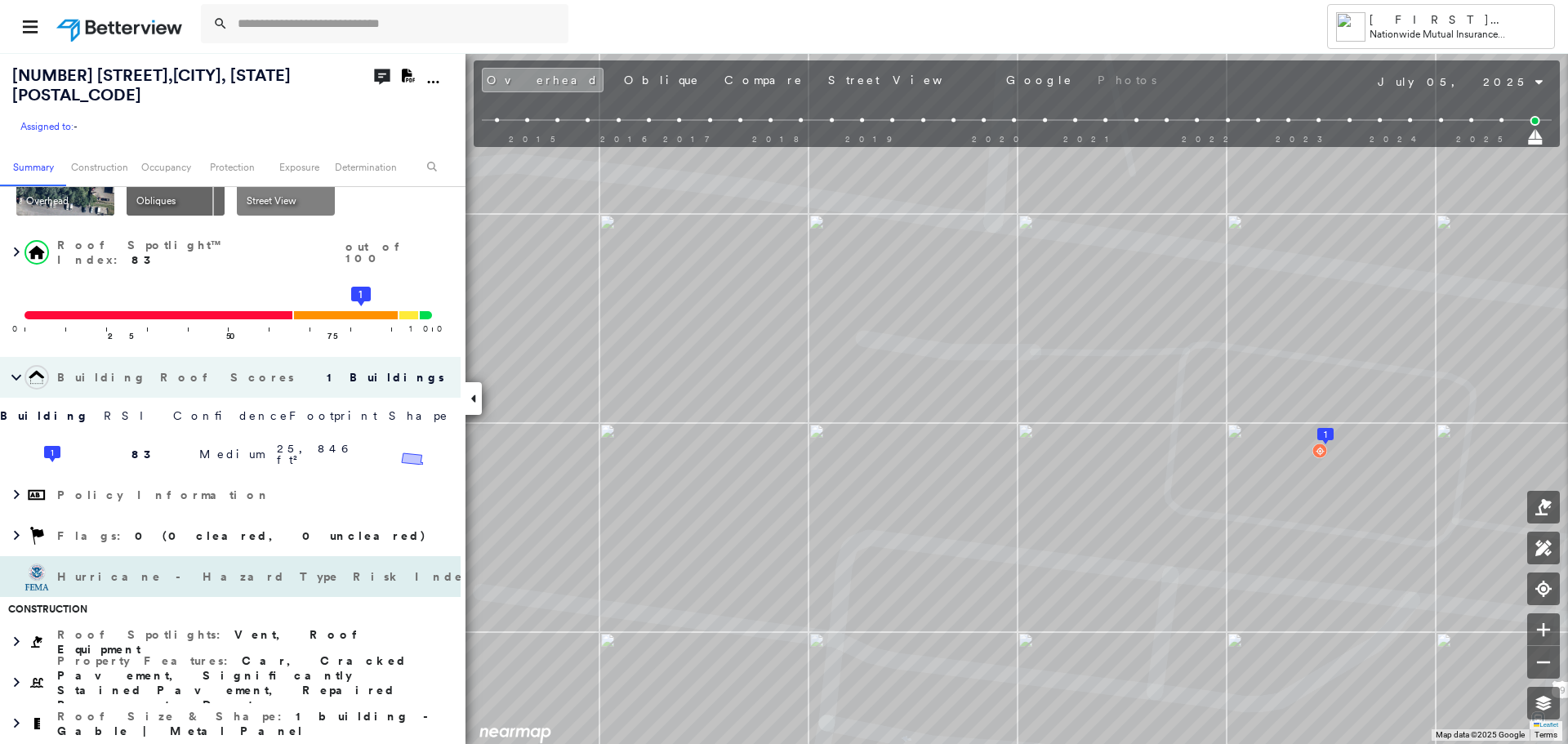 scroll, scrollTop: 163, scrollLeft: 0, axis: vertical 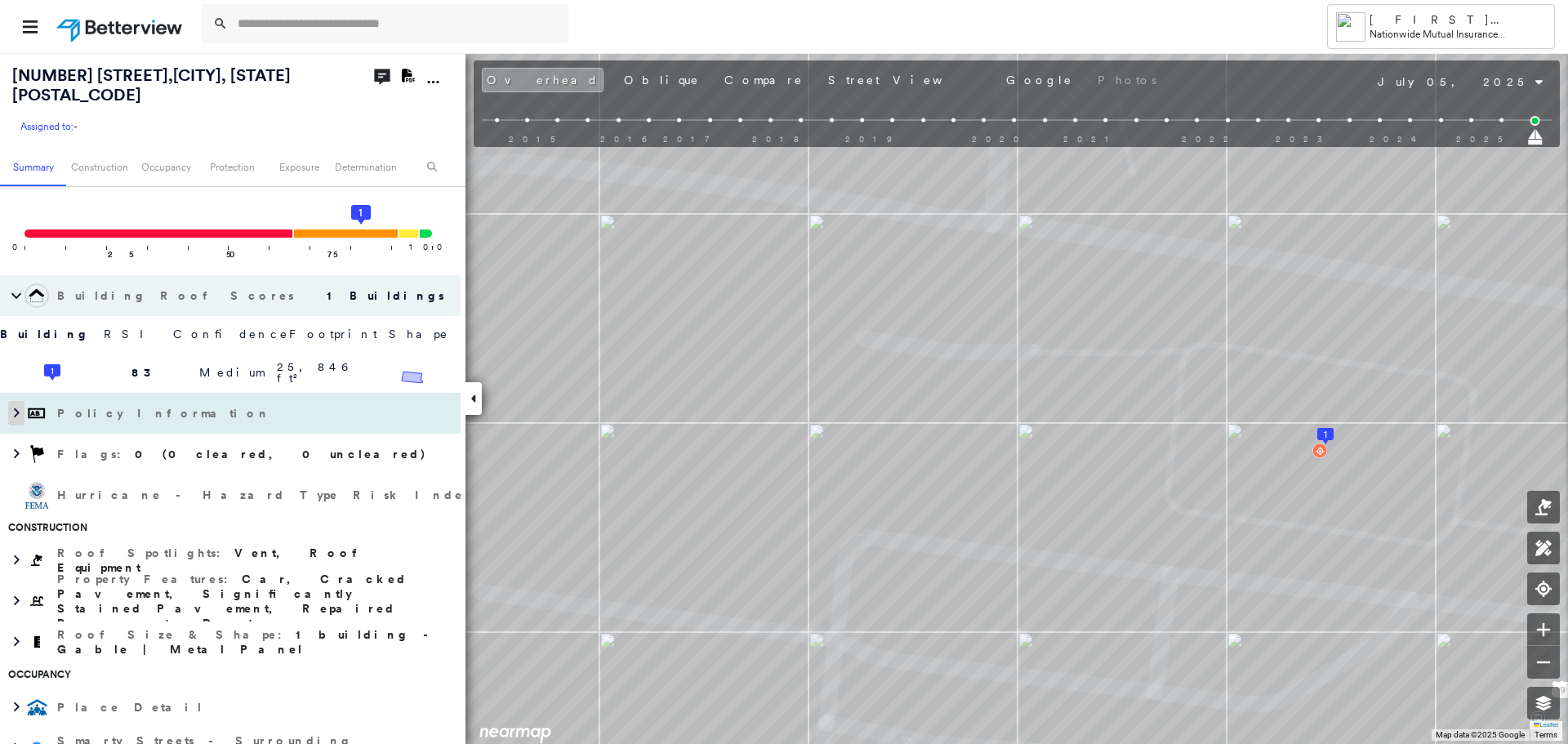 click 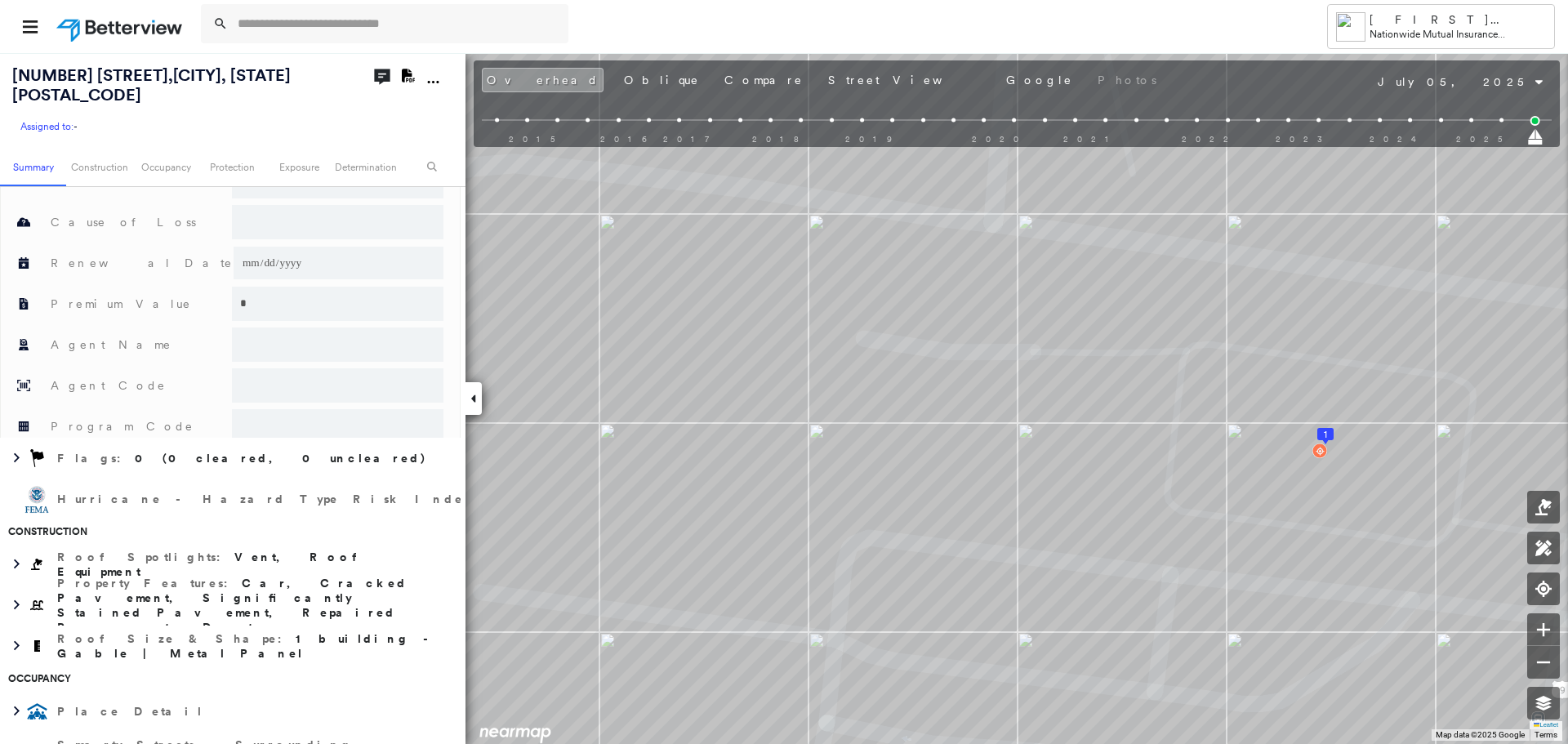 scroll, scrollTop: 904, scrollLeft: 0, axis: vertical 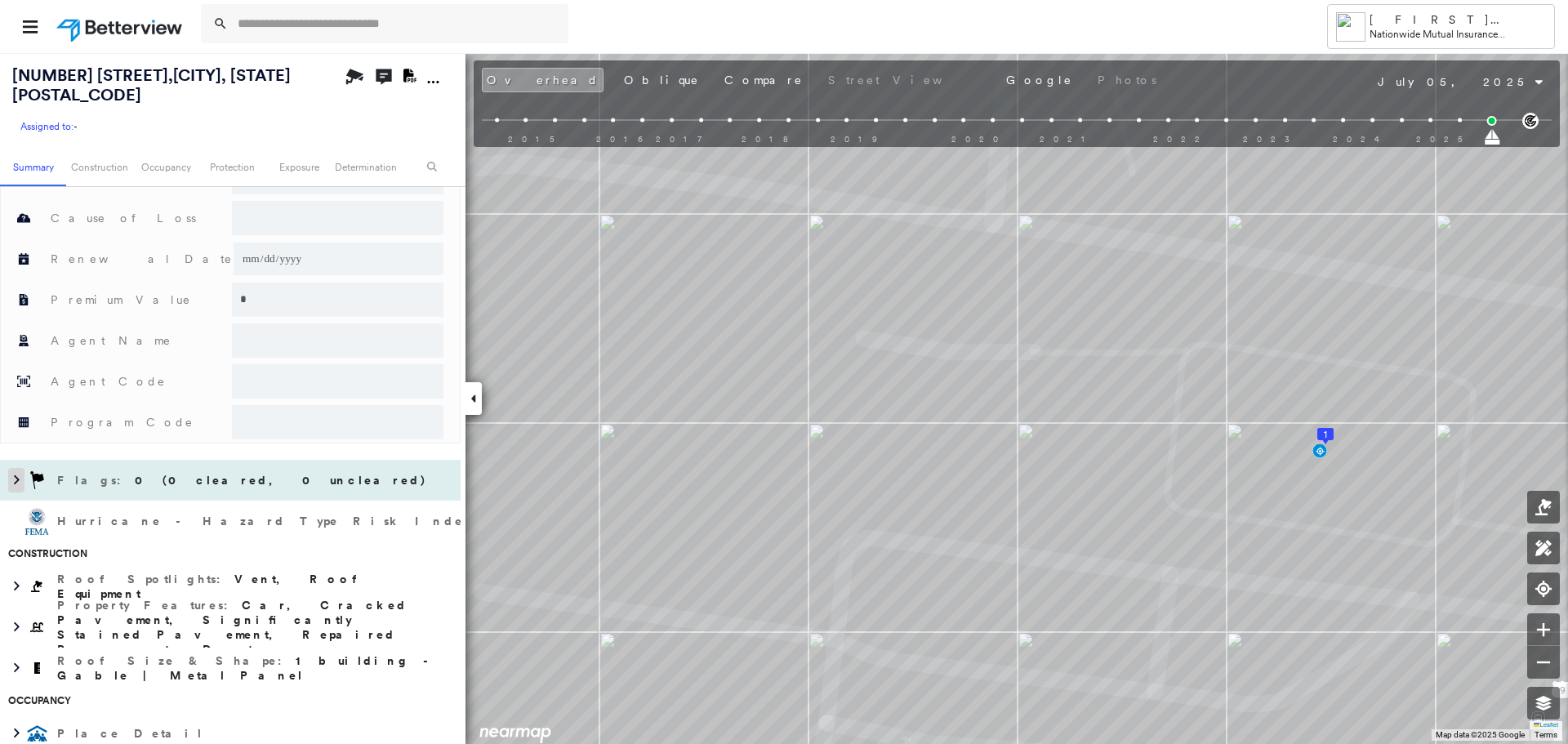 click 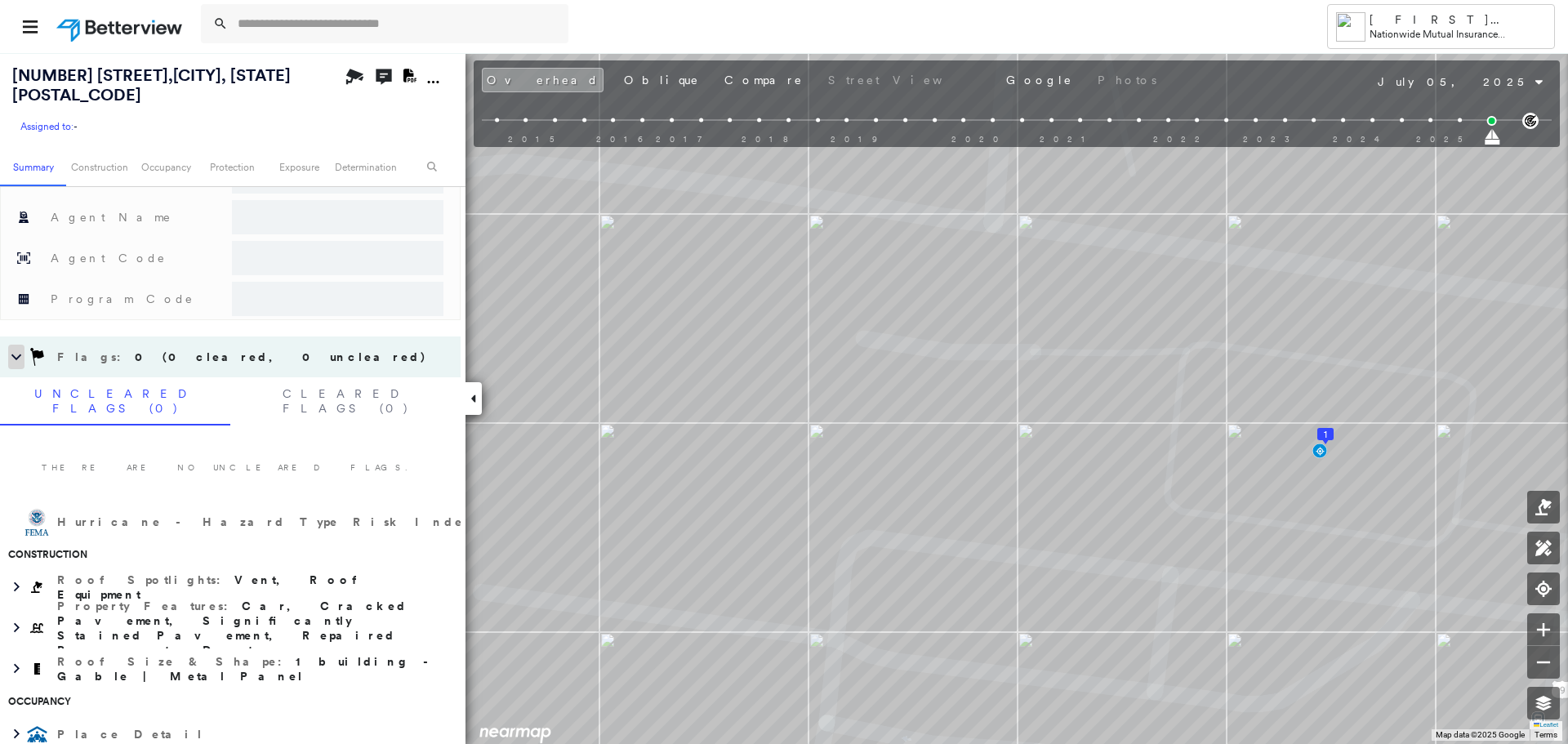 scroll, scrollTop: 1028, scrollLeft: 0, axis: vertical 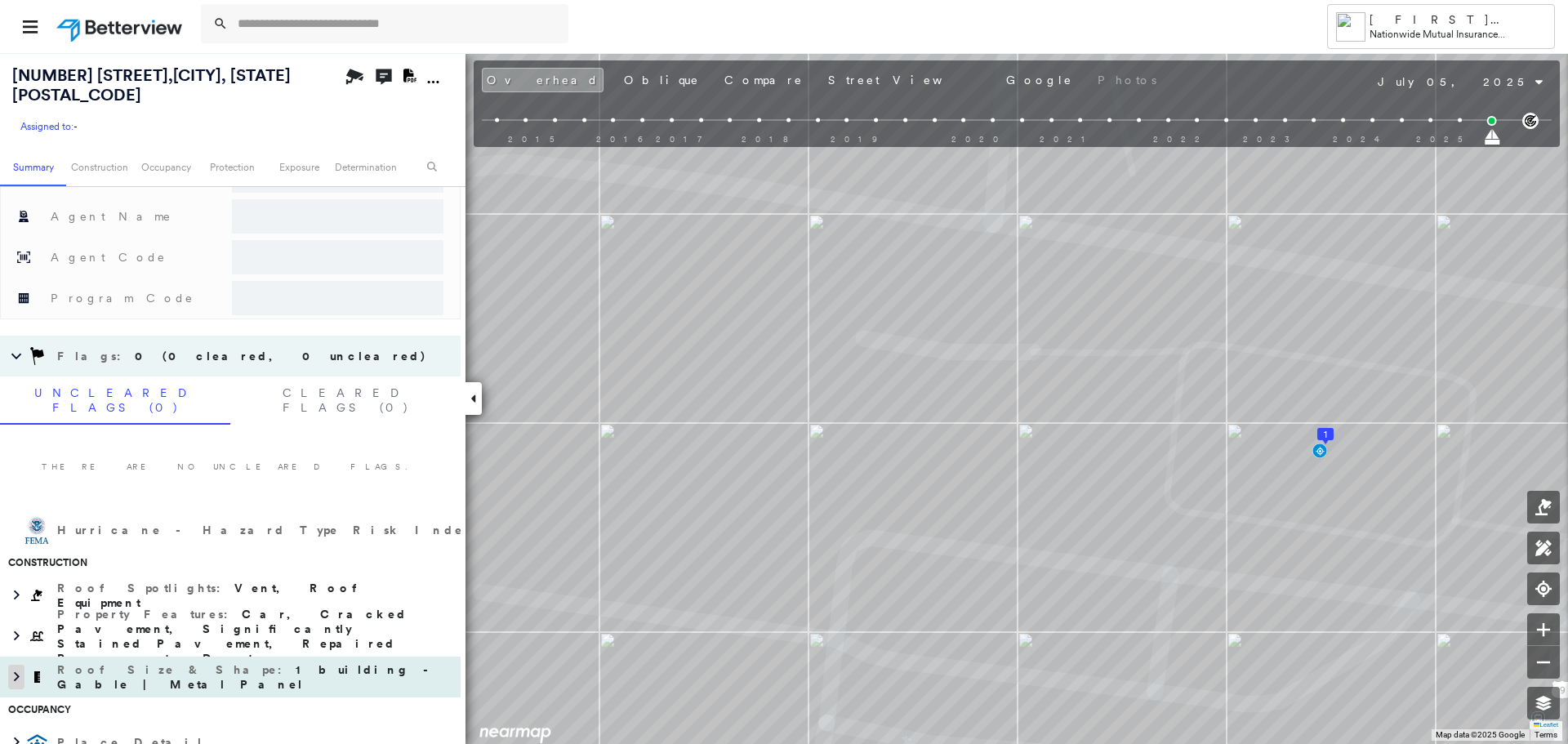 click at bounding box center (16, 677) 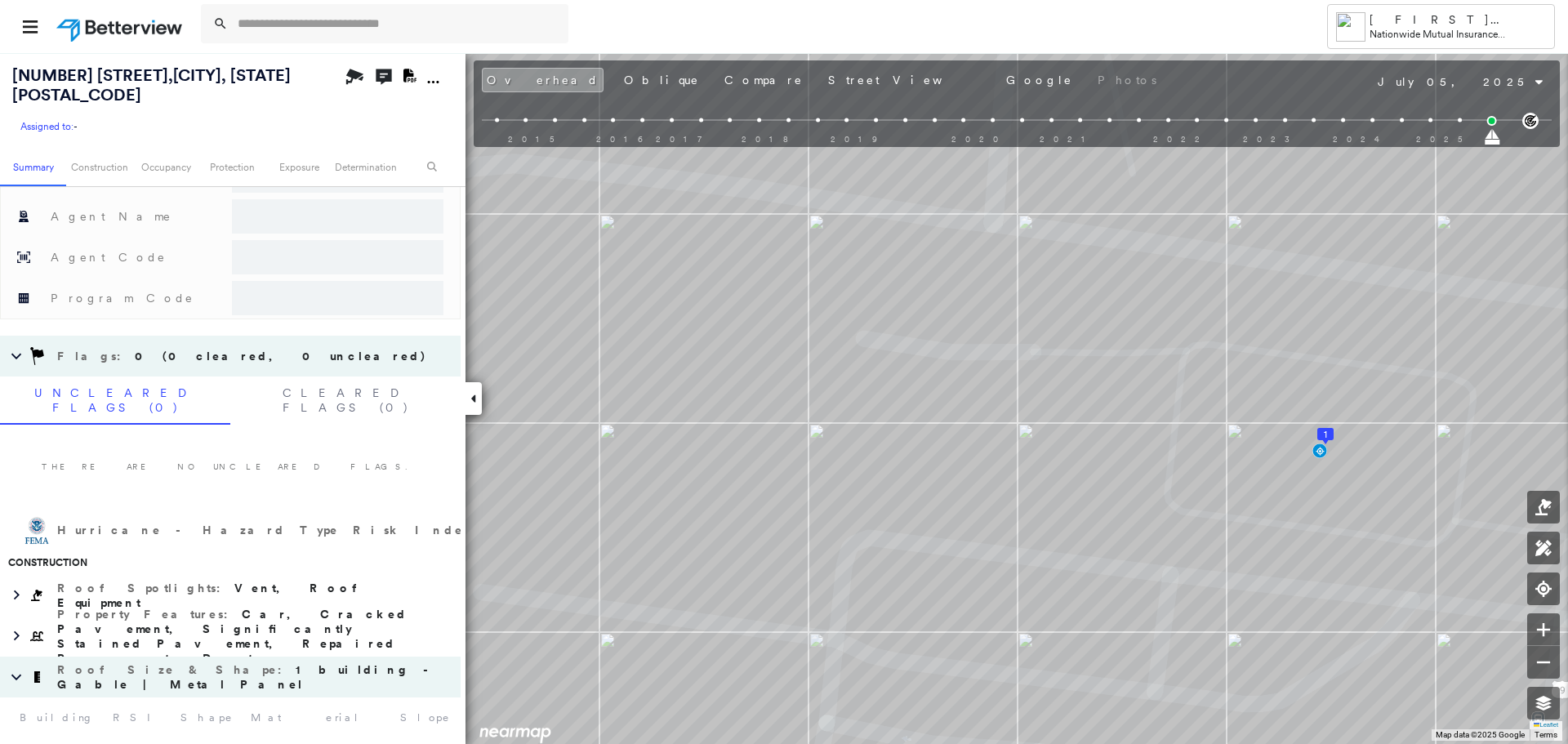 scroll, scrollTop: 1110, scrollLeft: 0, axis: vertical 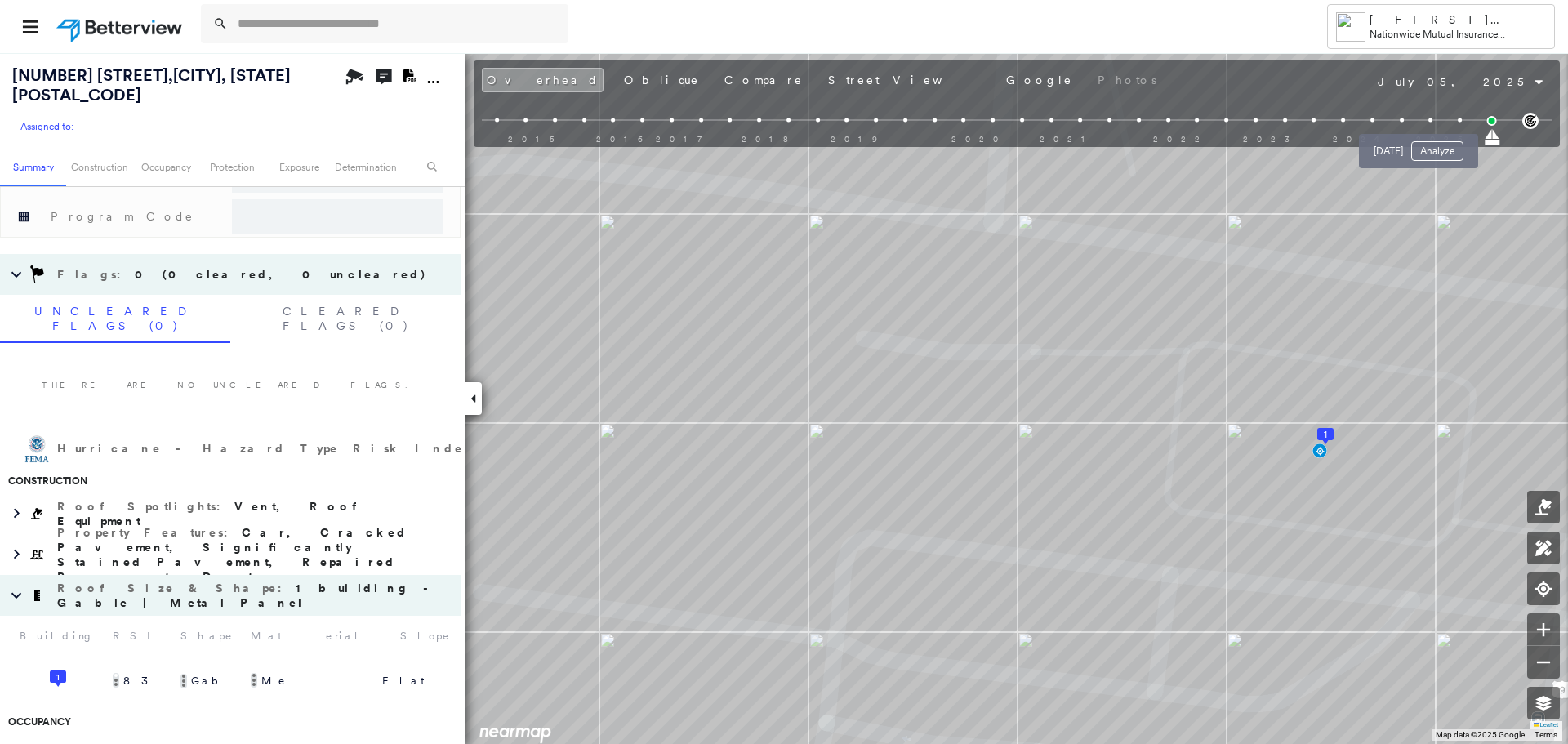 click at bounding box center [1430, 120] 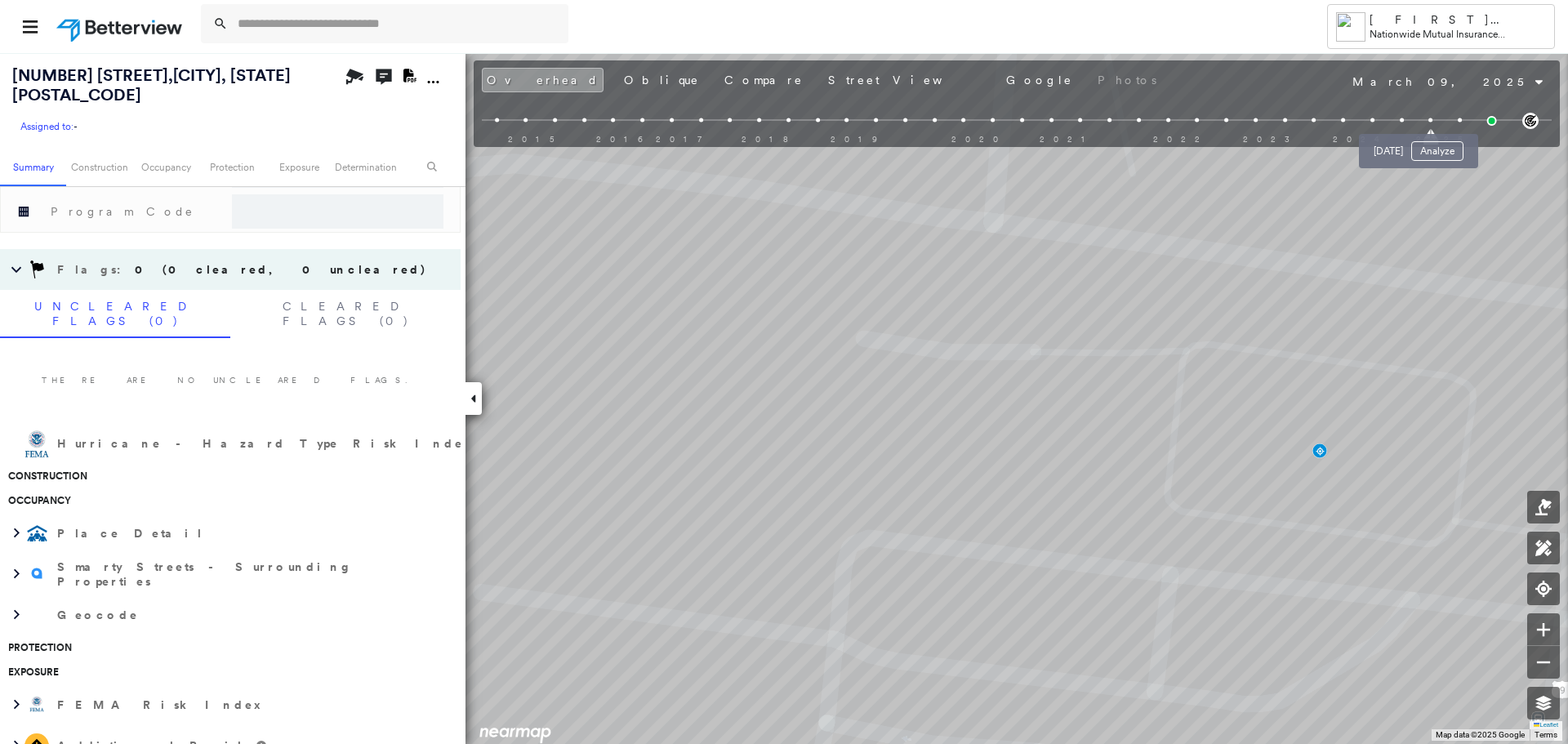 scroll, scrollTop: 1110, scrollLeft: 0, axis: vertical 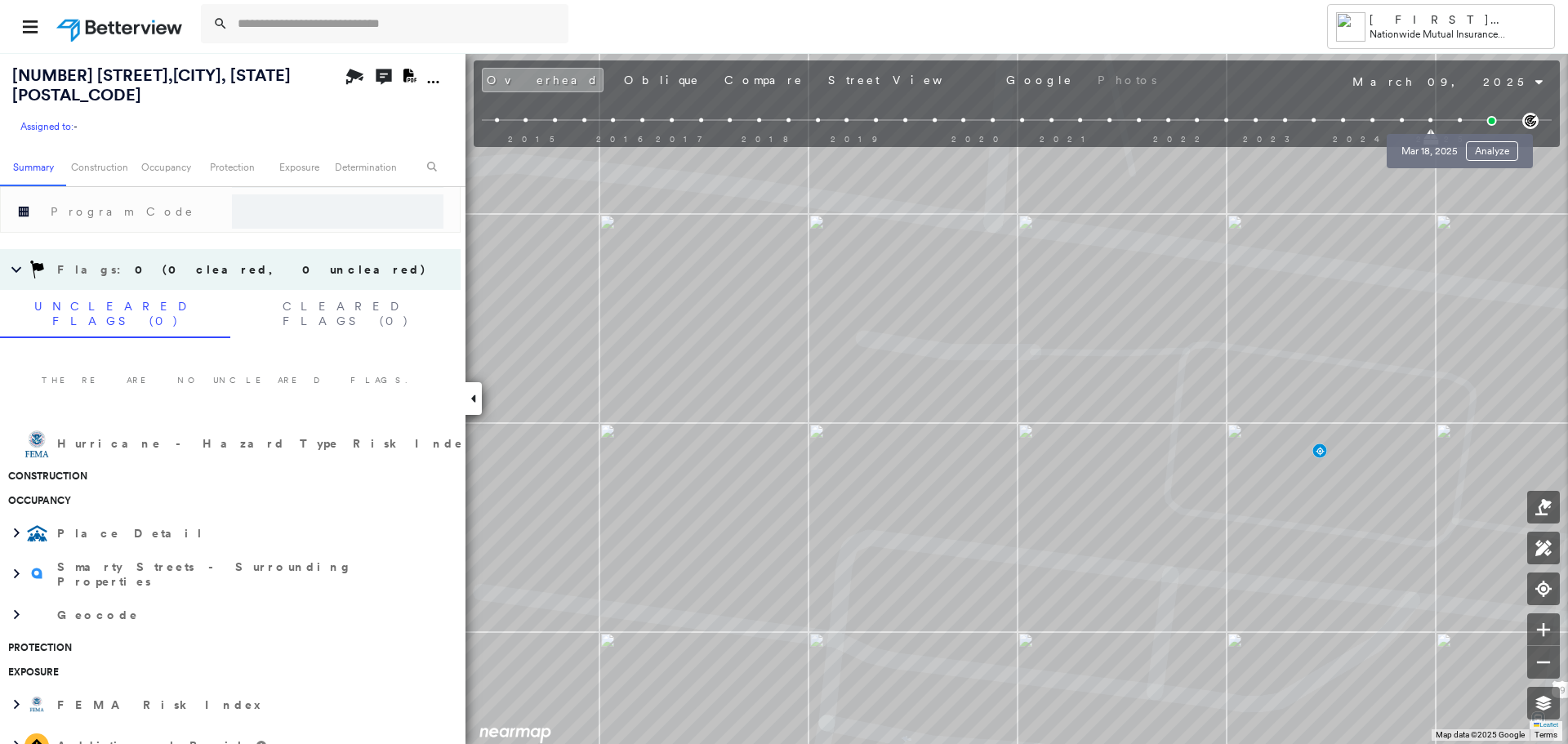 click at bounding box center [1459, 120] 